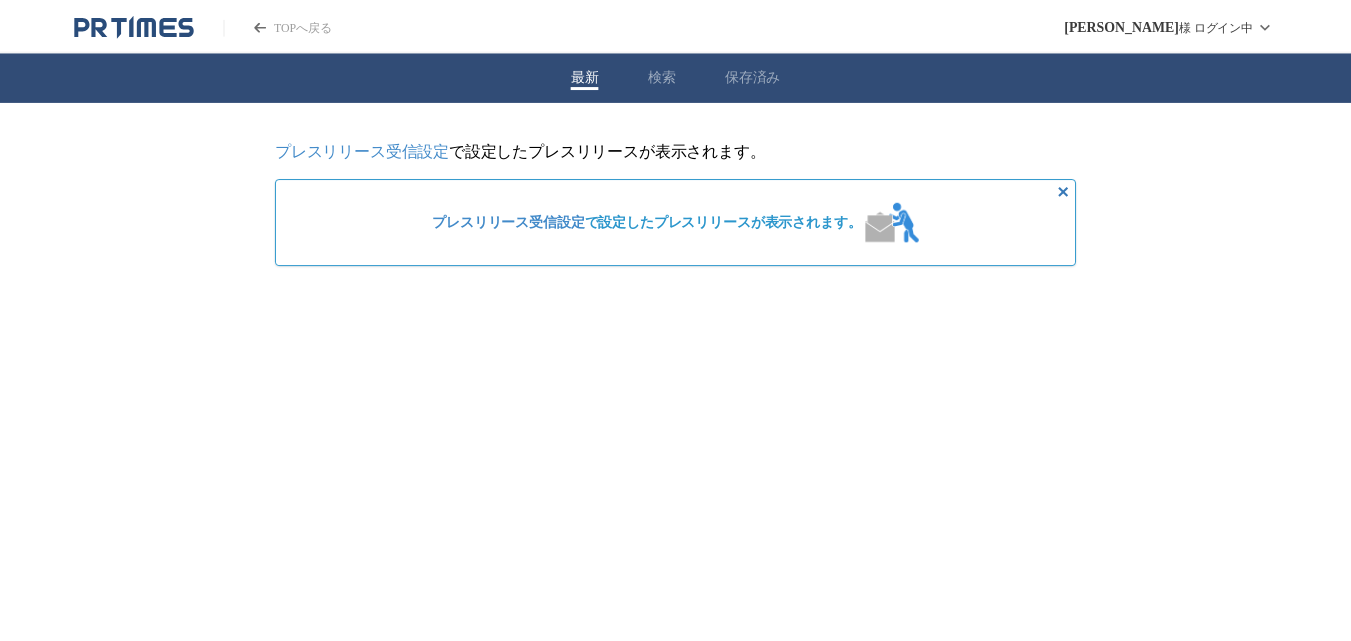 scroll, scrollTop: 0, scrollLeft: 0, axis: both 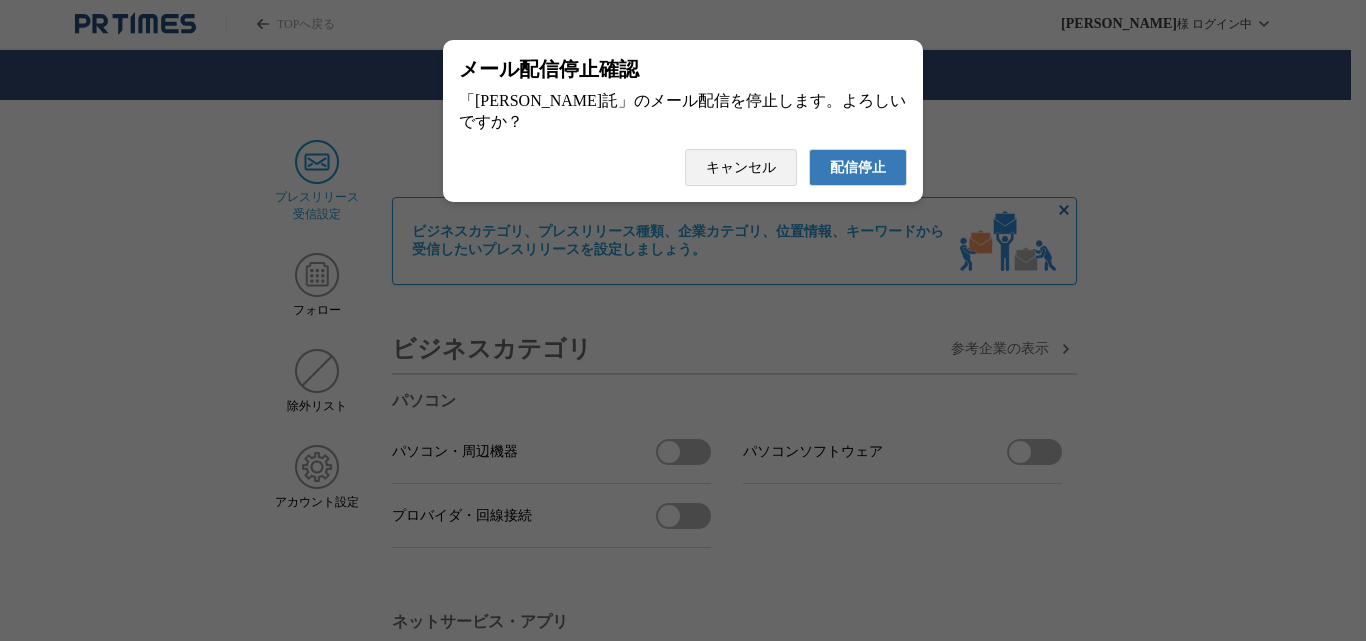 click on "配信停止" at bounding box center [858, 168] 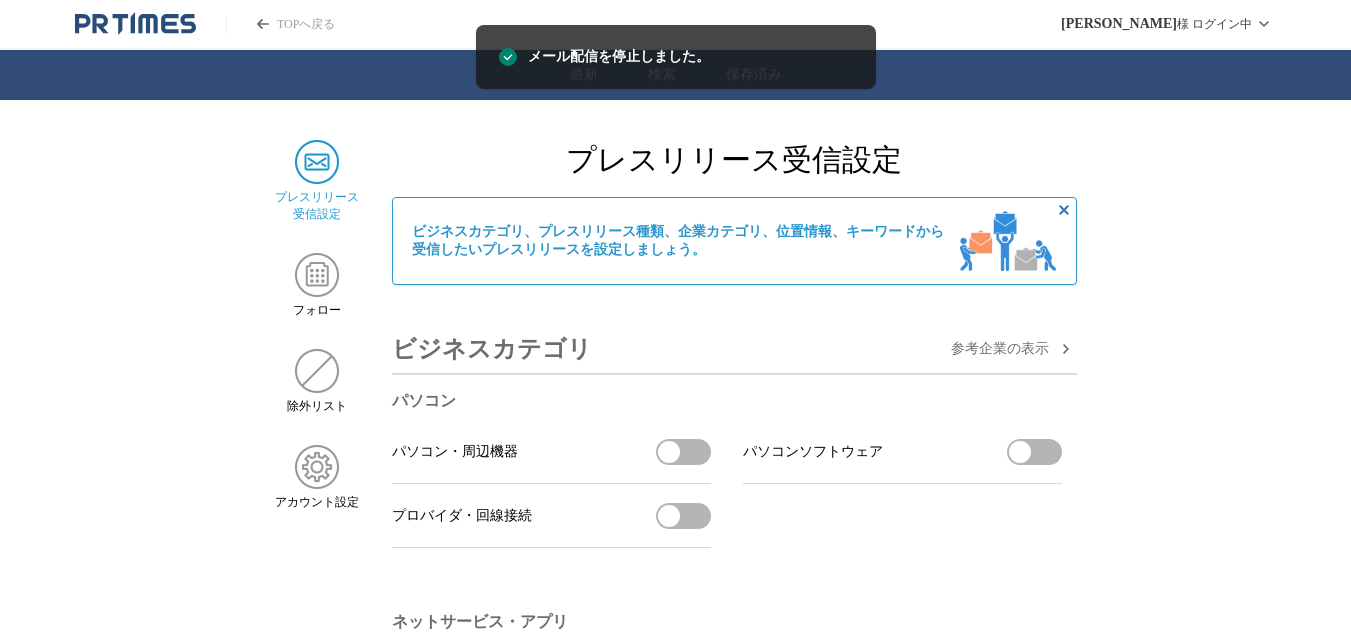 scroll, scrollTop: 0, scrollLeft: 0, axis: both 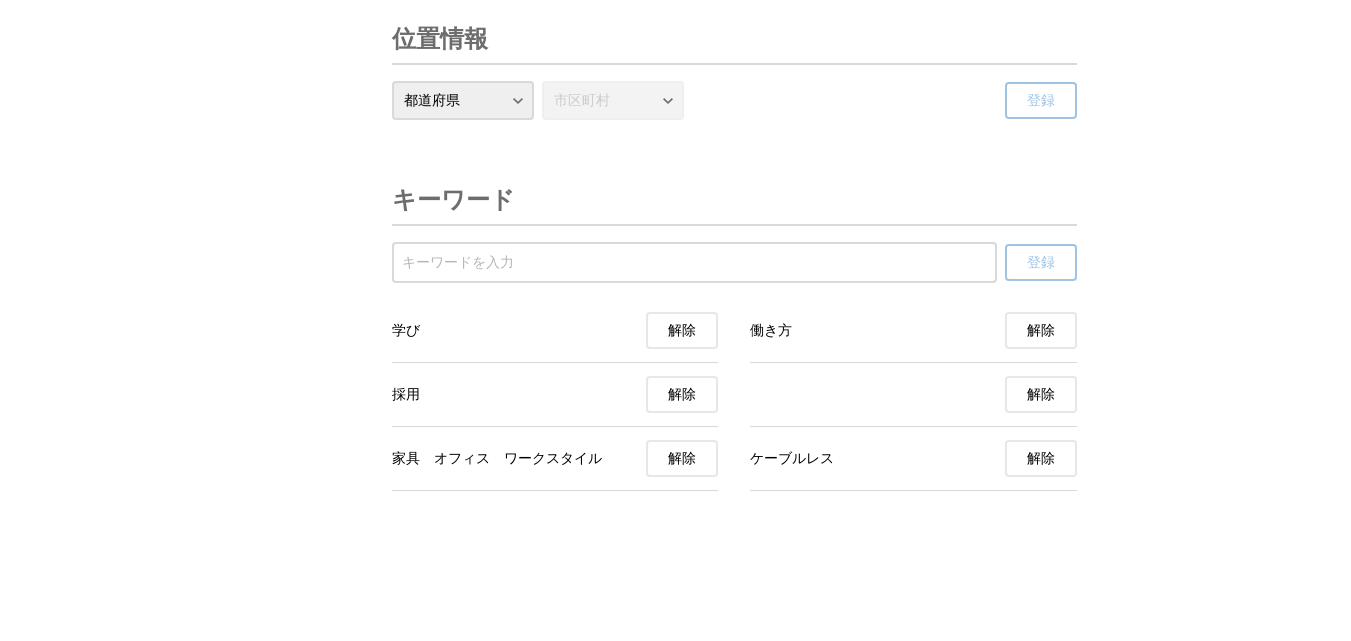 click on "解除" at bounding box center (1041, 394) 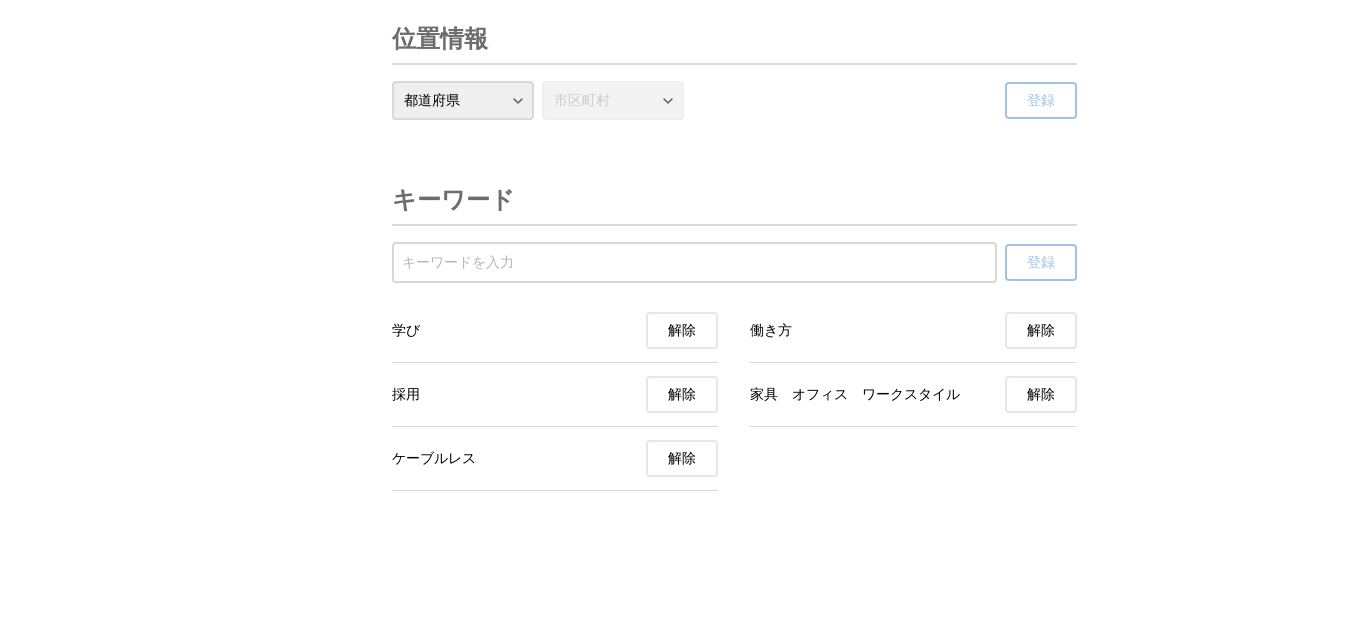 click on "プレスリリース
受信設定 フォロー 除外リスト アカウント設定 プレスリリース受信設定 ビジネスカテゴリ、プレスリリース種類、企業カテゴリ、位置情報、キーワードから 受信したいプレスリリースを設定しましょう。 ビジネスカテゴリ 参考企業の 表示 パソコン パソコン・周辺機器 パソコン・周辺機器を受信する パソコンソフトウェア パソコンソフトウェアを受信する プロバイダ・回線接続 プロバイダ・回線接続を受信する ネットサービス・アプリ ネットサービス ネットサービスを受信する スマートフォンアプリ スマートフォンアプリを受信する スマートフォンゲーム スマートフォンゲームを受信する デジタル製品・家電 モバイル端末 モバイル端末を受信する カメラ カメラを受信する AV機器 AV機器を受信する 調理・生活家電 健康・美容家電" at bounding box center (675, -3190) 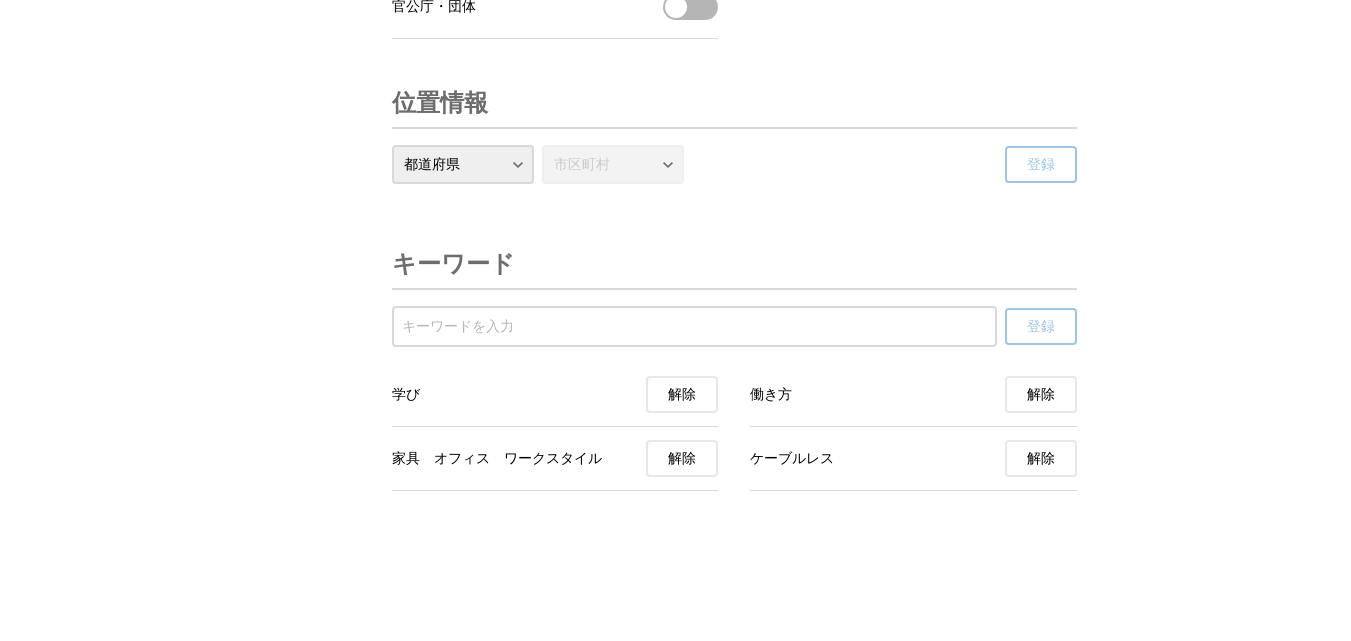 click at bounding box center (694, 327) 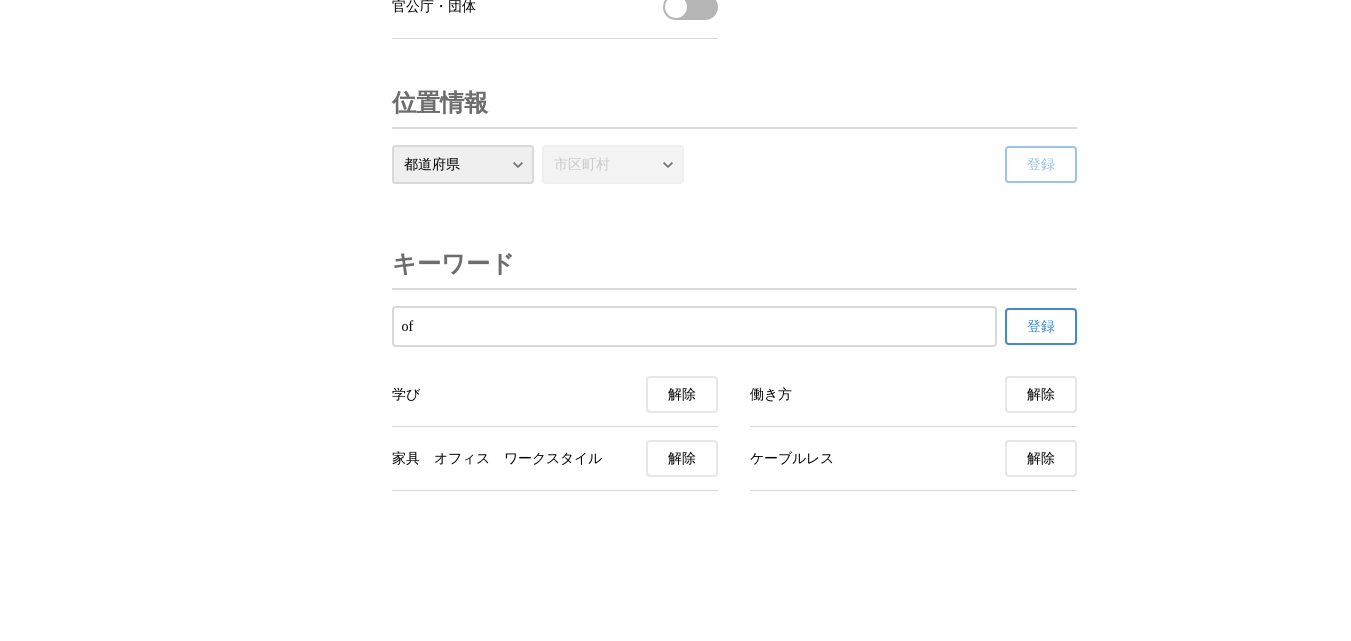 type on "o" 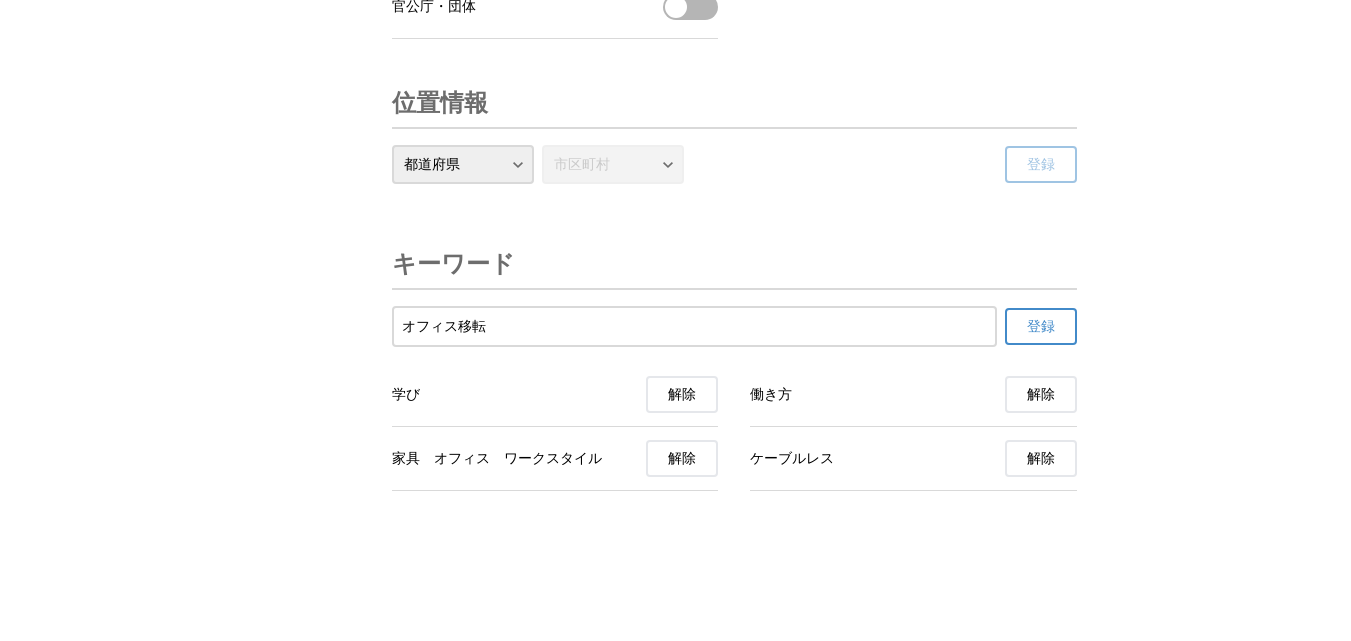 type on "オフィス移転" 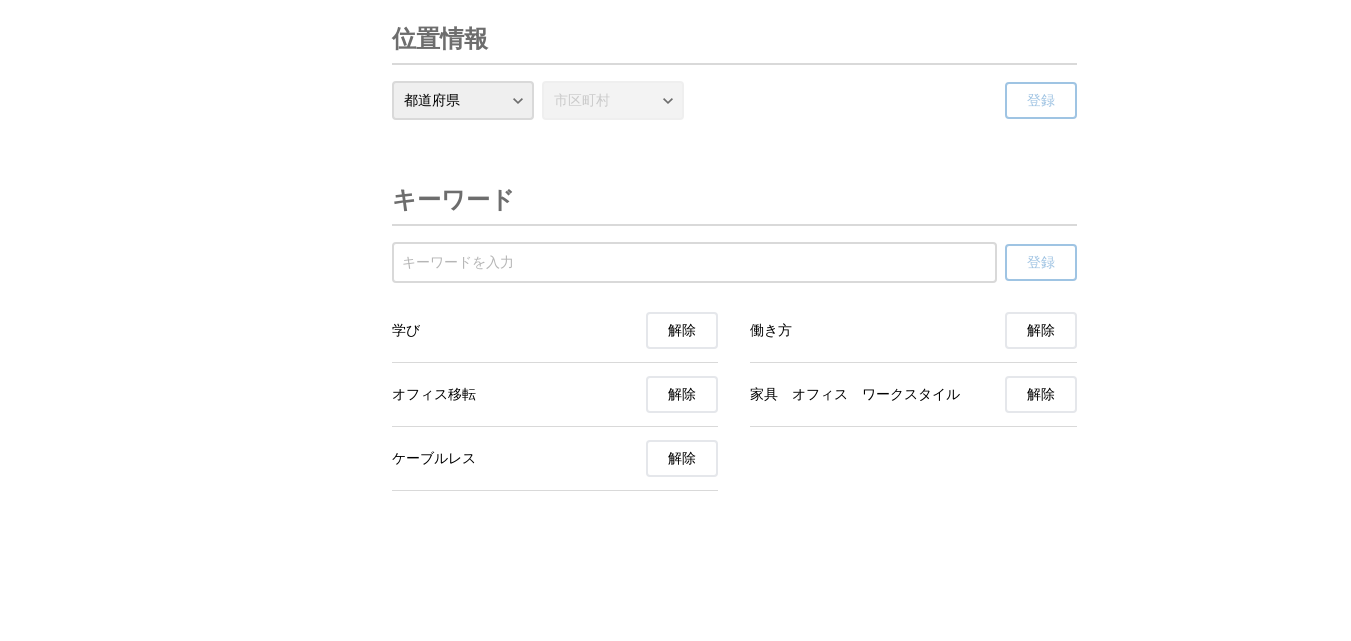 click at bounding box center [694, 263] 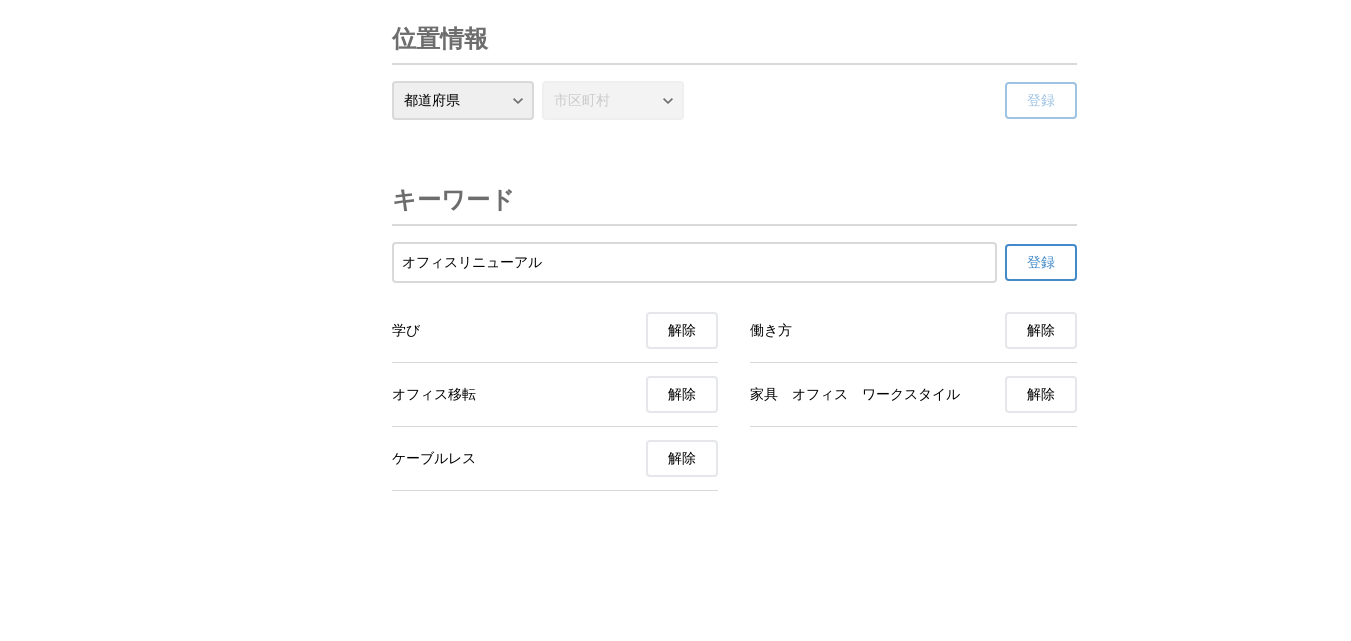 type on "オフィスリニューアル" 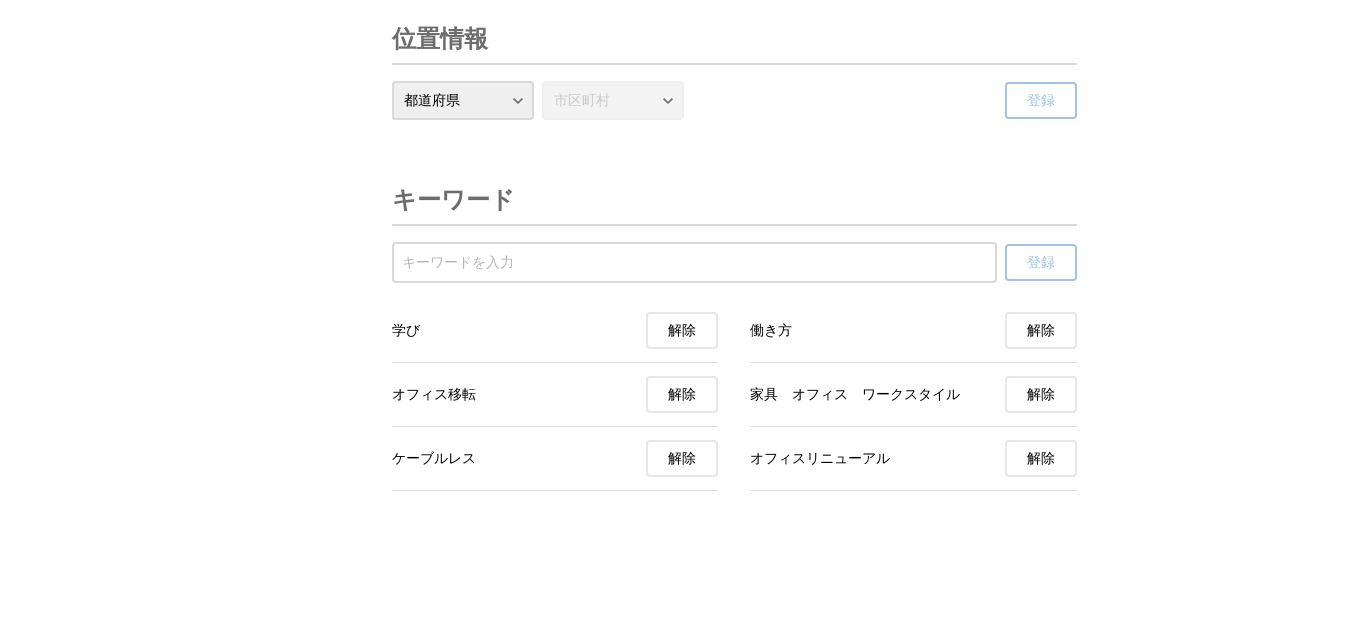 click on "解除" at bounding box center [1041, 394] 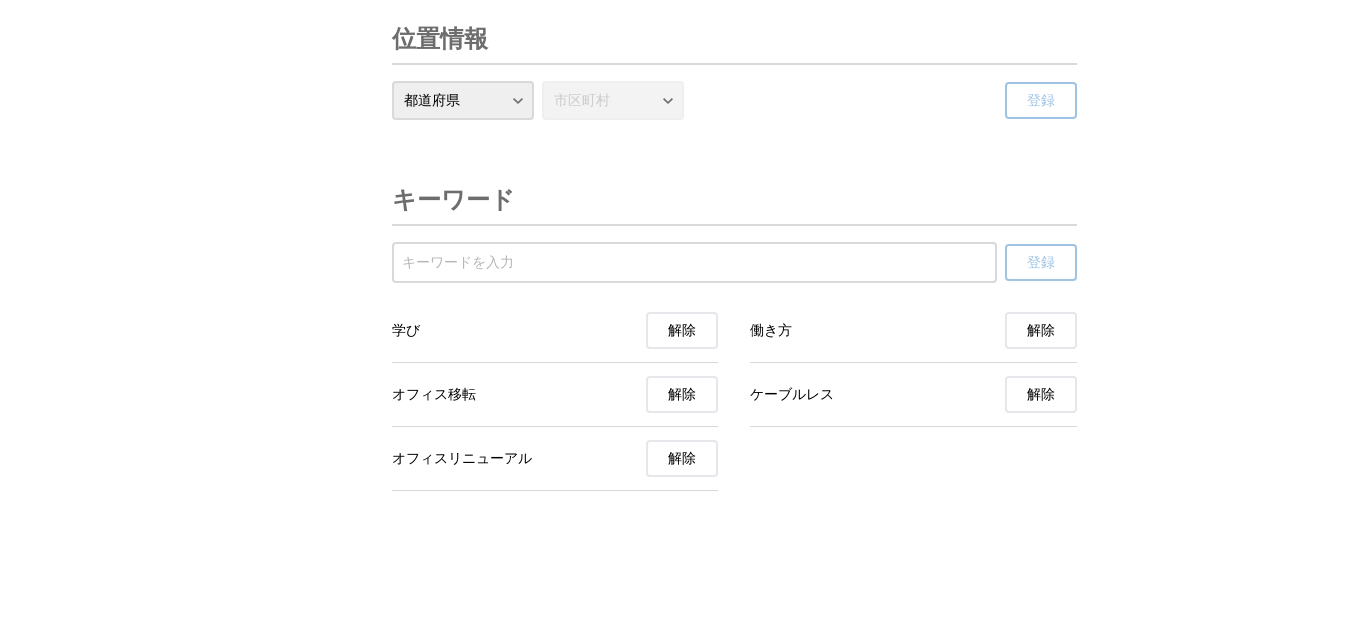 click at bounding box center (694, 263) 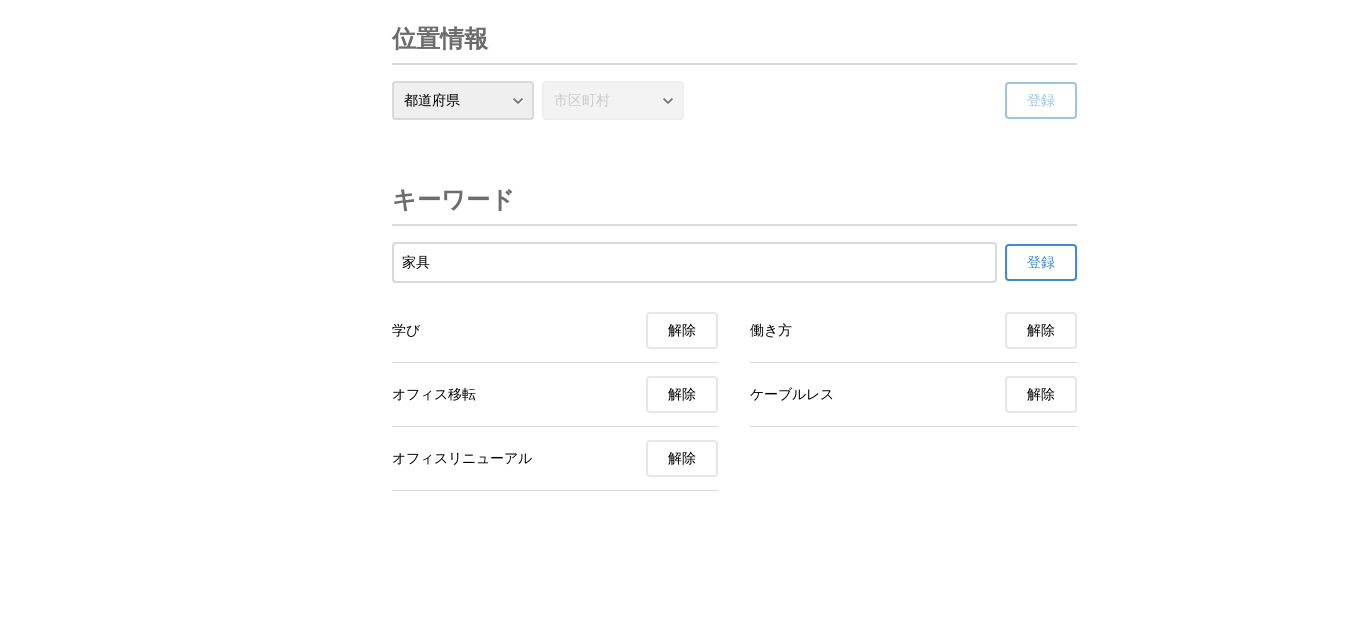 type on "家具" 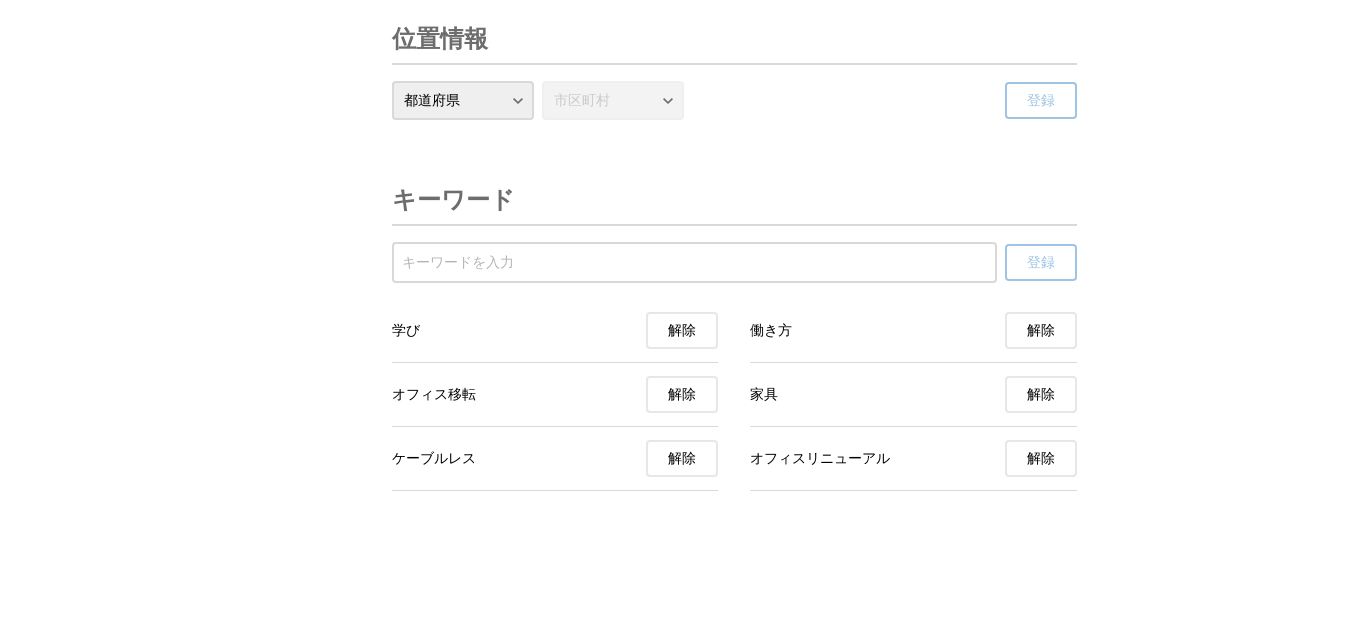 click at bounding box center (694, 263) 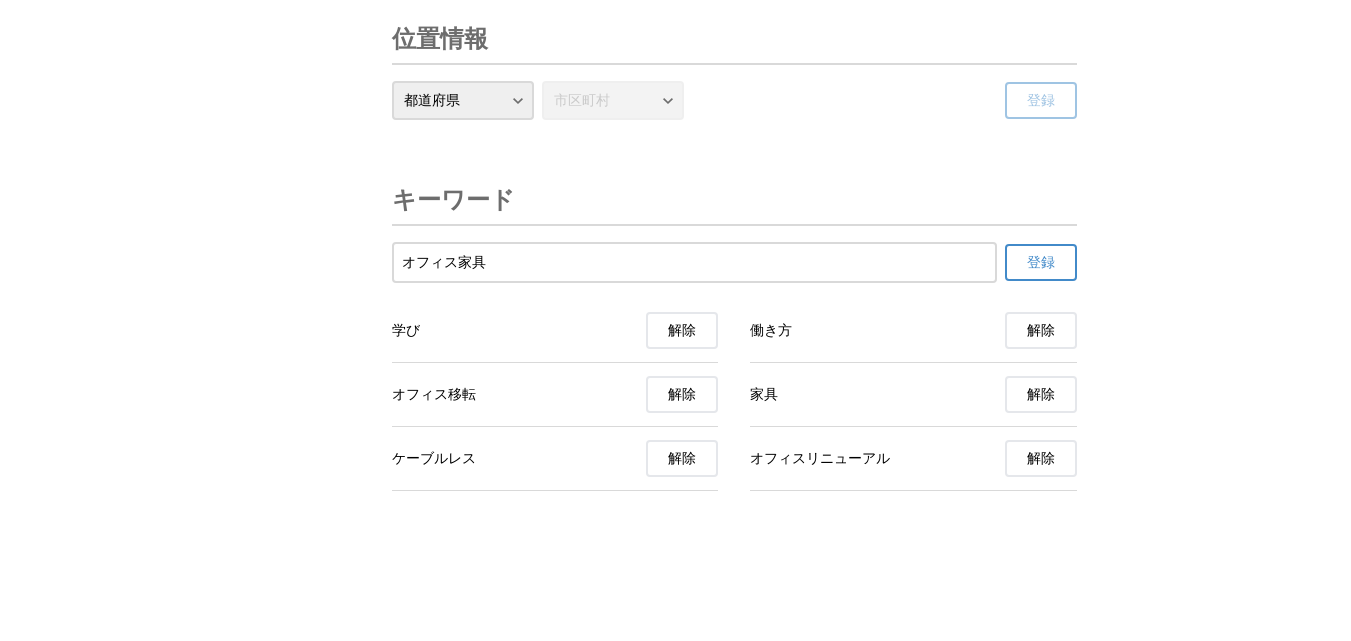 type on "オフィス家具" 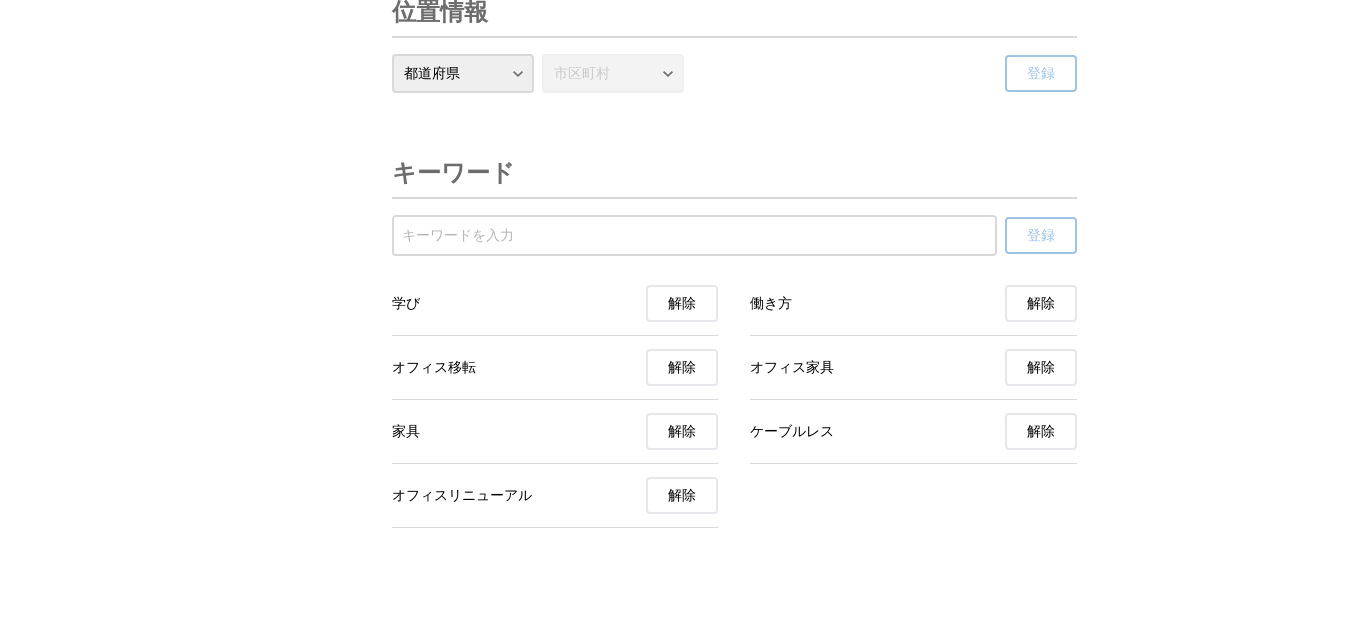click on "解除" at bounding box center [682, 304] 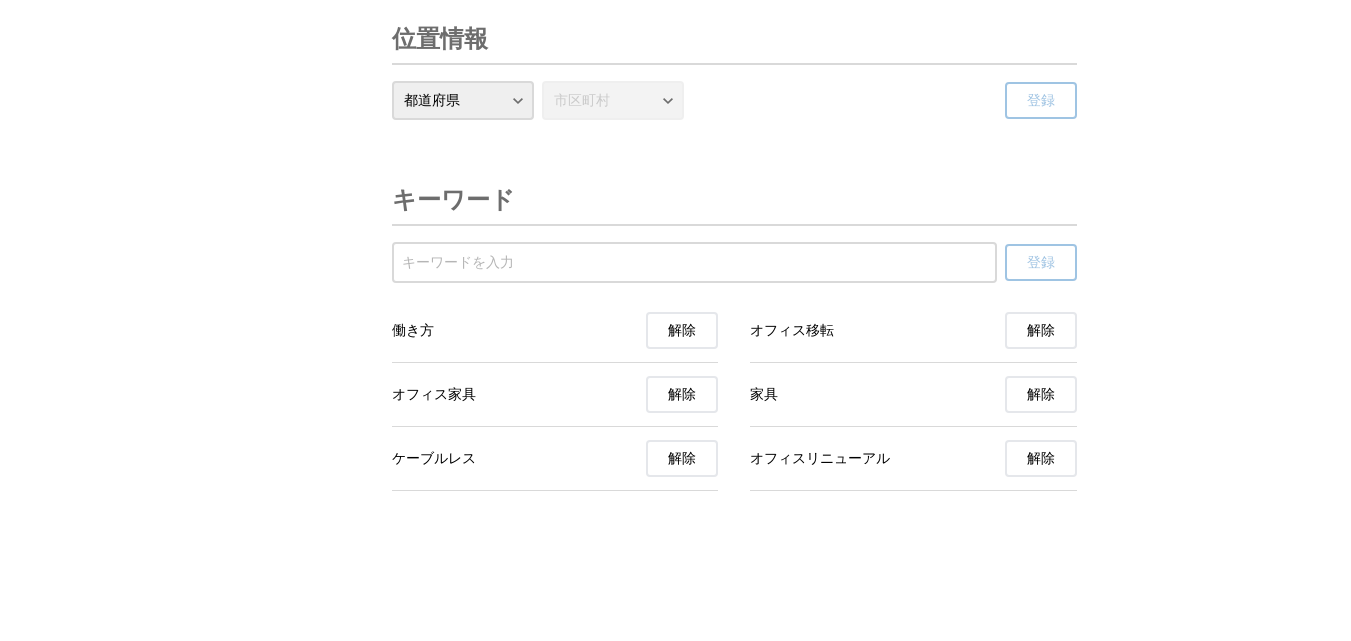 click at bounding box center [694, 263] 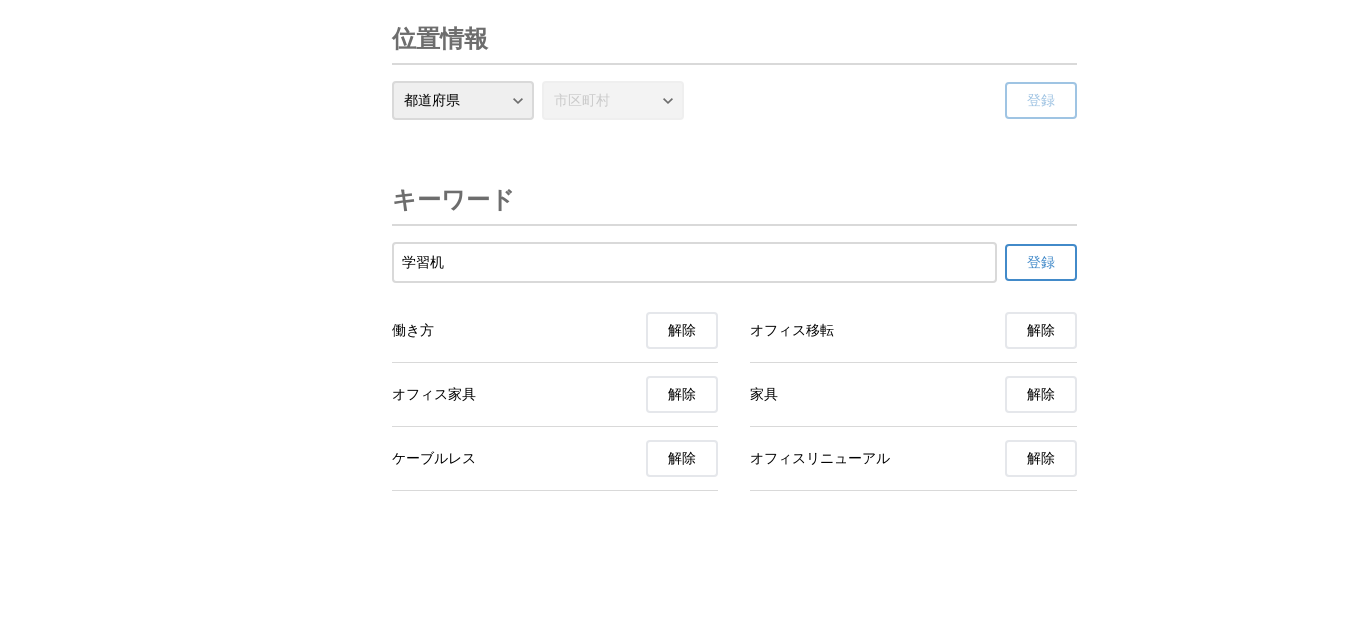 type on "学習机" 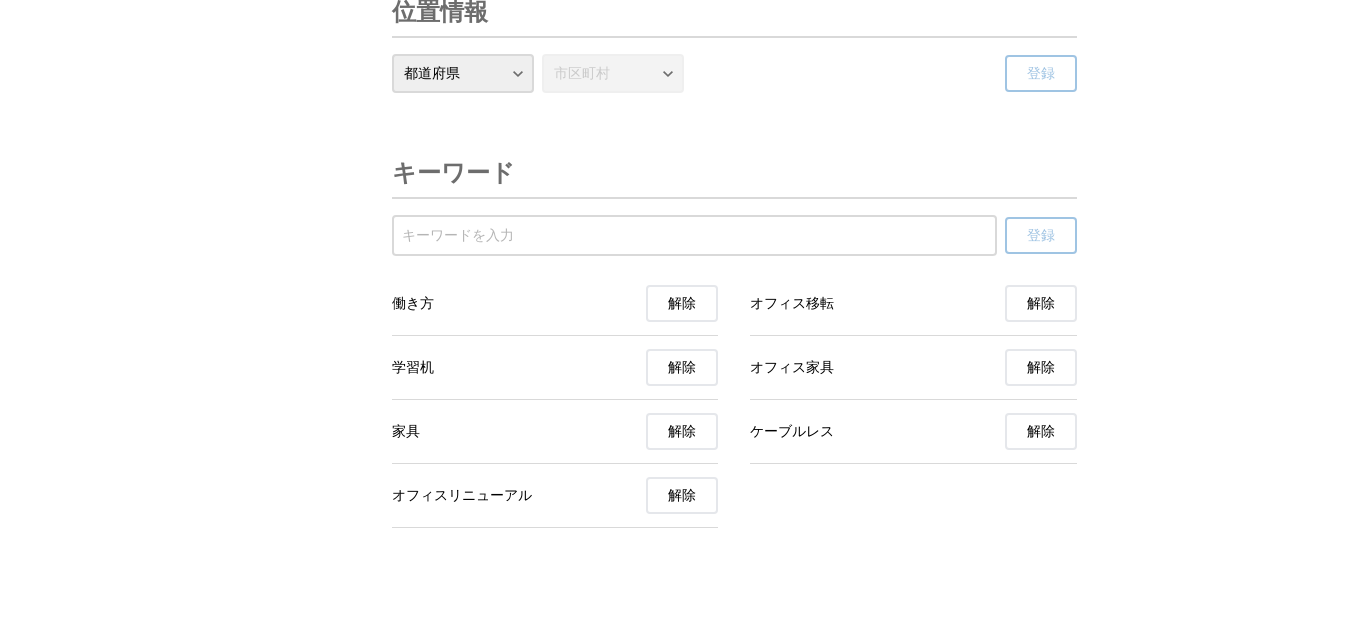 click at bounding box center (694, 236) 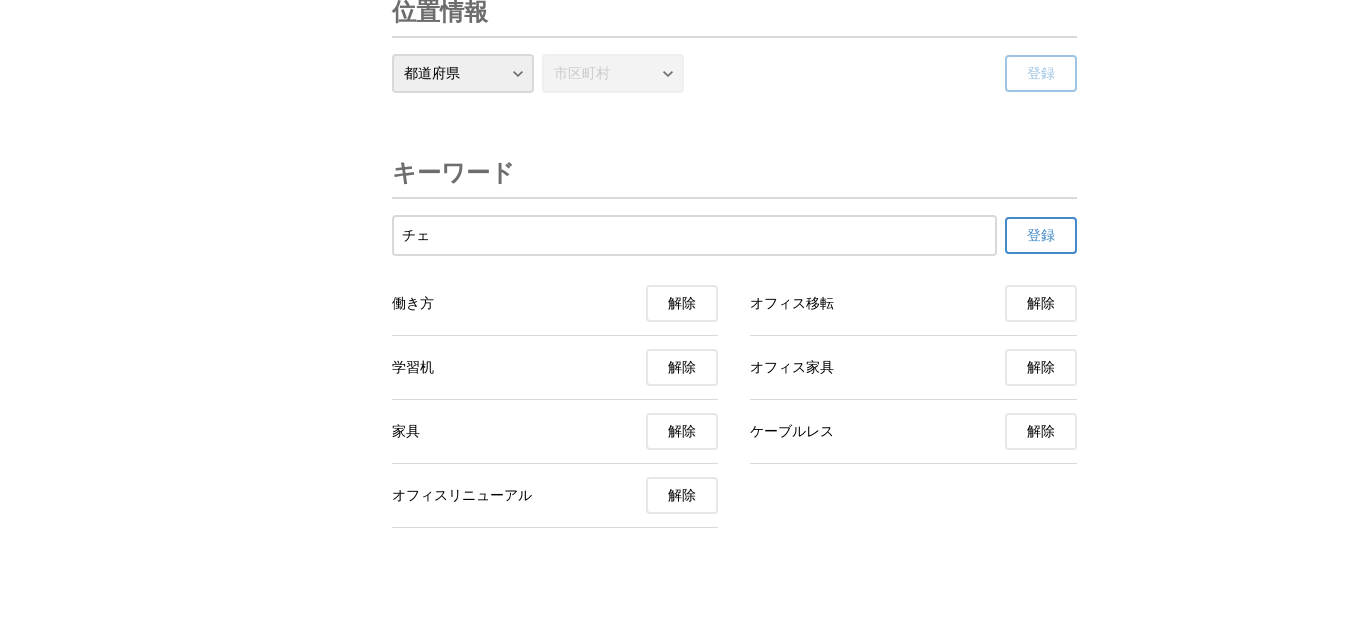 type on "チ" 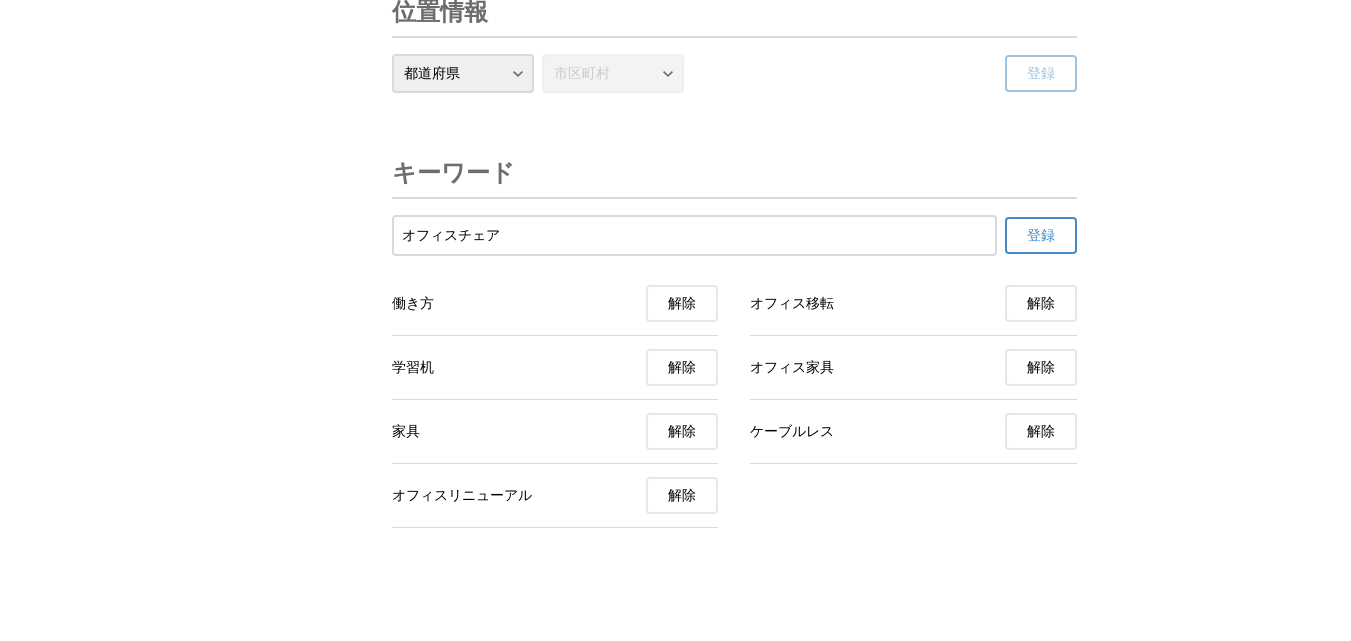 type on "オフィスチェア" 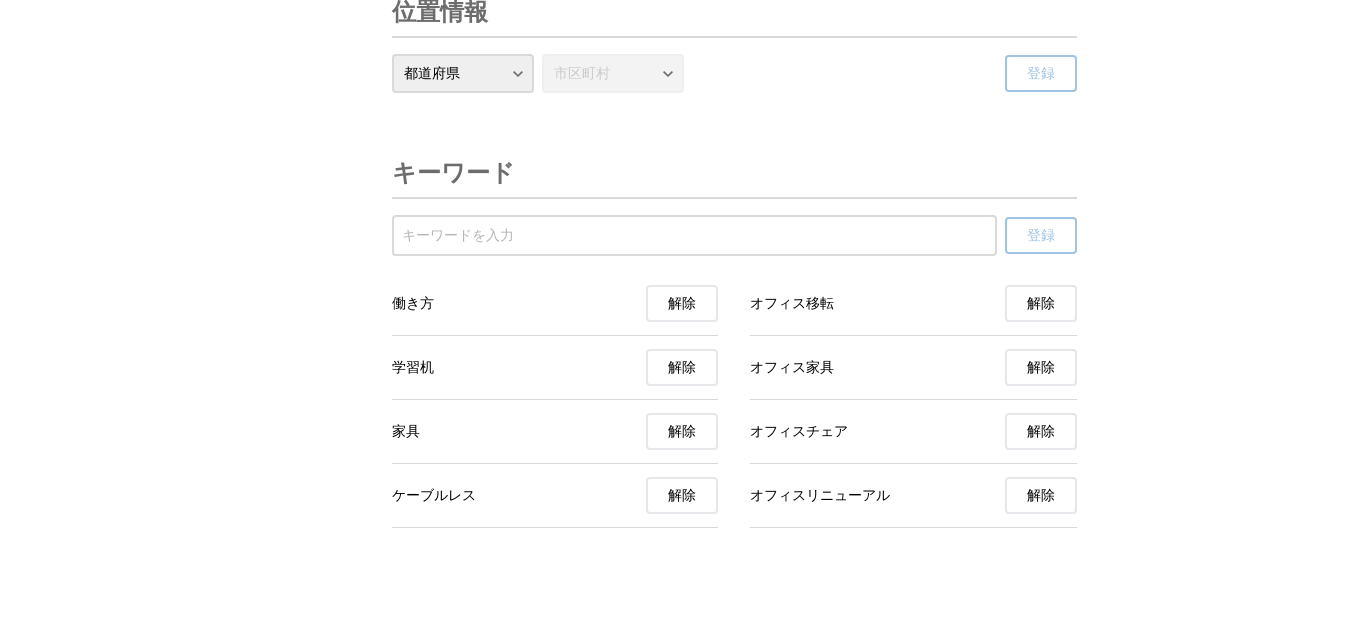 click on "プレスリリース
受信設定 フォロー 除外リスト アカウント設定 プレスリリース受信設定 ビジネスカテゴリ、プレスリリース種類、企業カテゴリ、位置情報、キーワードから 受信したいプレスリリースを設定しましょう。 ビジネスカテゴリ 参考企業の 表示 パソコン パソコン・周辺機器 パソコン・周辺機器を受信する パソコンソフトウェア パソコンソフトウェアを受信する プロバイダ・回線接続 プロバイダ・回線接続を受信する ネットサービス・アプリ ネットサービス ネットサービスを受信する スマートフォンアプリ スマートフォンアプリを受信する スマートフォンゲーム スマートフォンゲームを受信する デジタル製品・家電 モバイル端末 モバイル端末を受信する カメラ カメラを受信する AV機器 AV機器を受信する 調理・生活家電 健康・美容家電" at bounding box center (675, -3185) 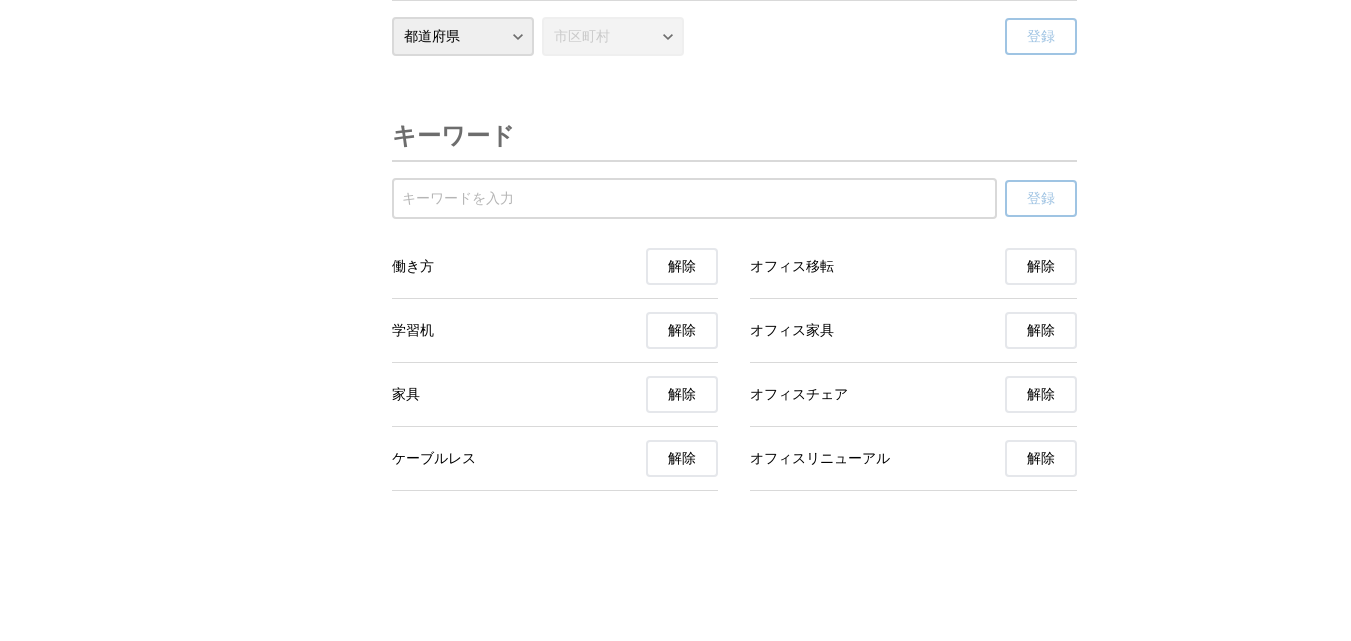 scroll, scrollTop: 0, scrollLeft: 0, axis: both 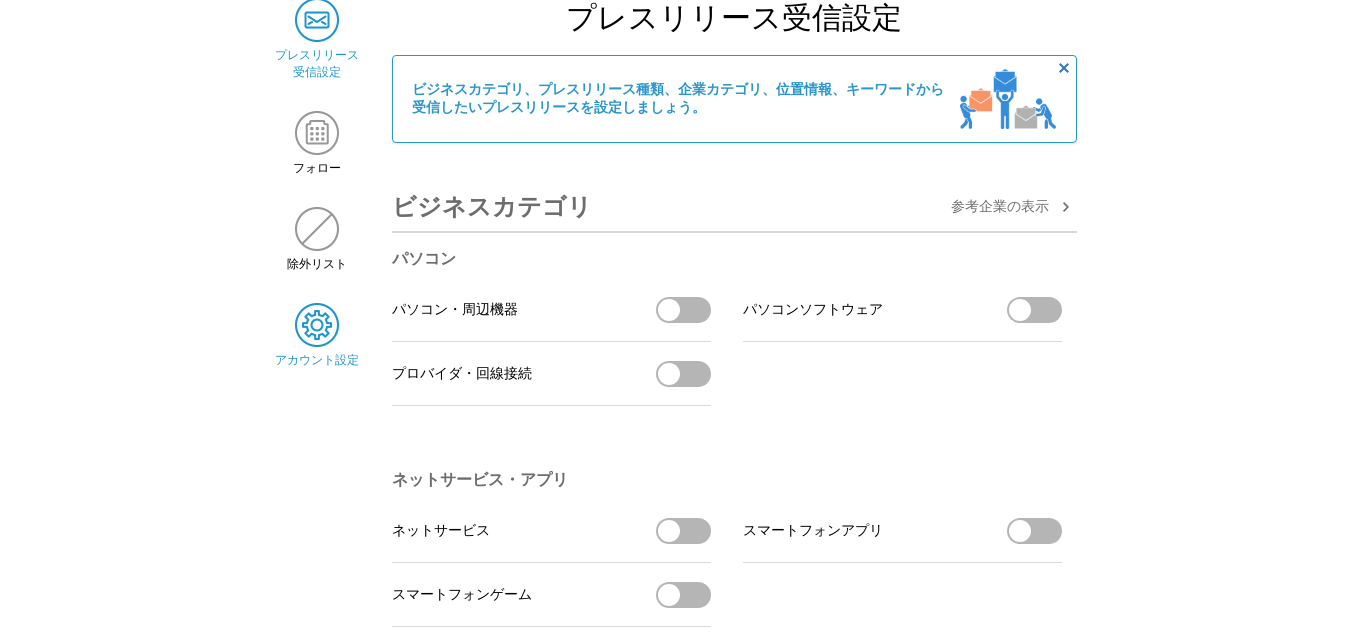 click at bounding box center (317, 325) 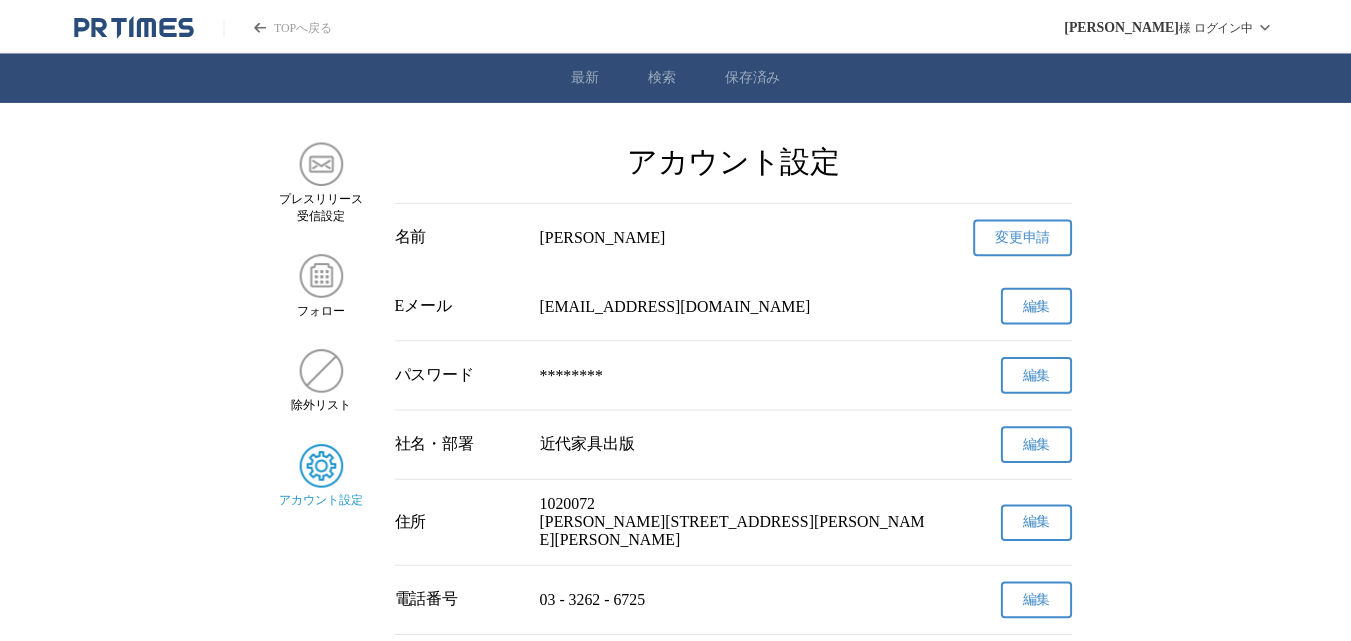 scroll, scrollTop: 0, scrollLeft: 0, axis: both 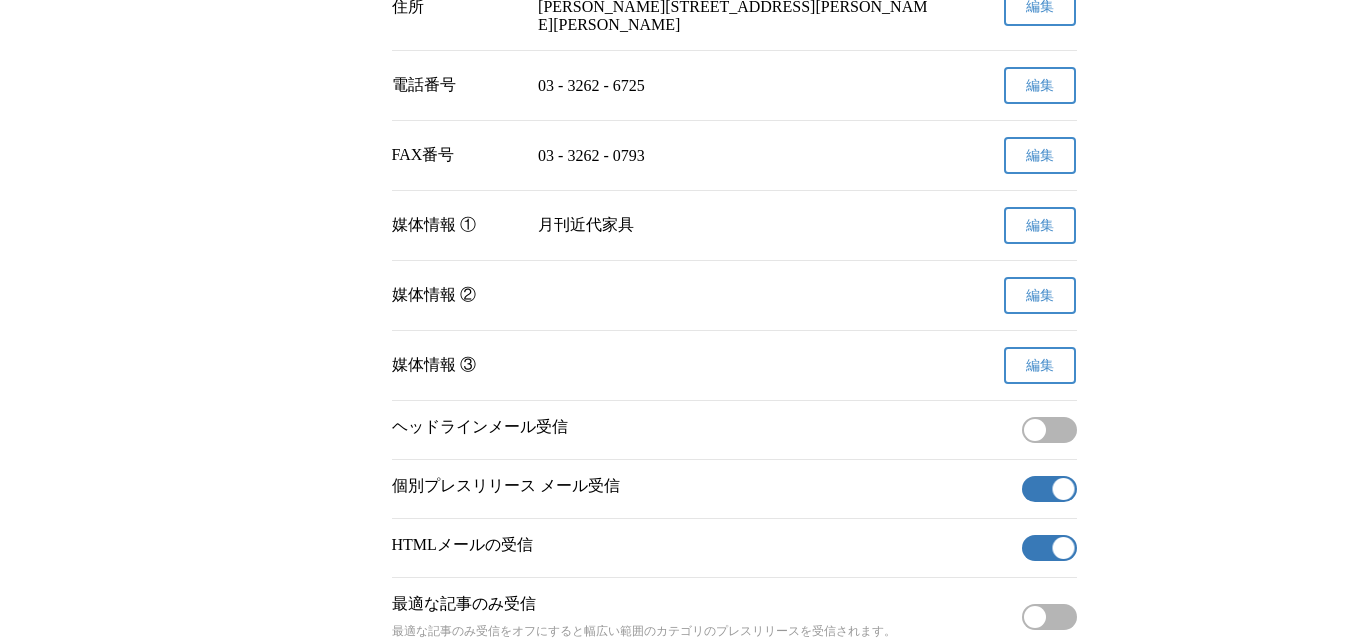 click on "編集" at bounding box center (1040, 226) 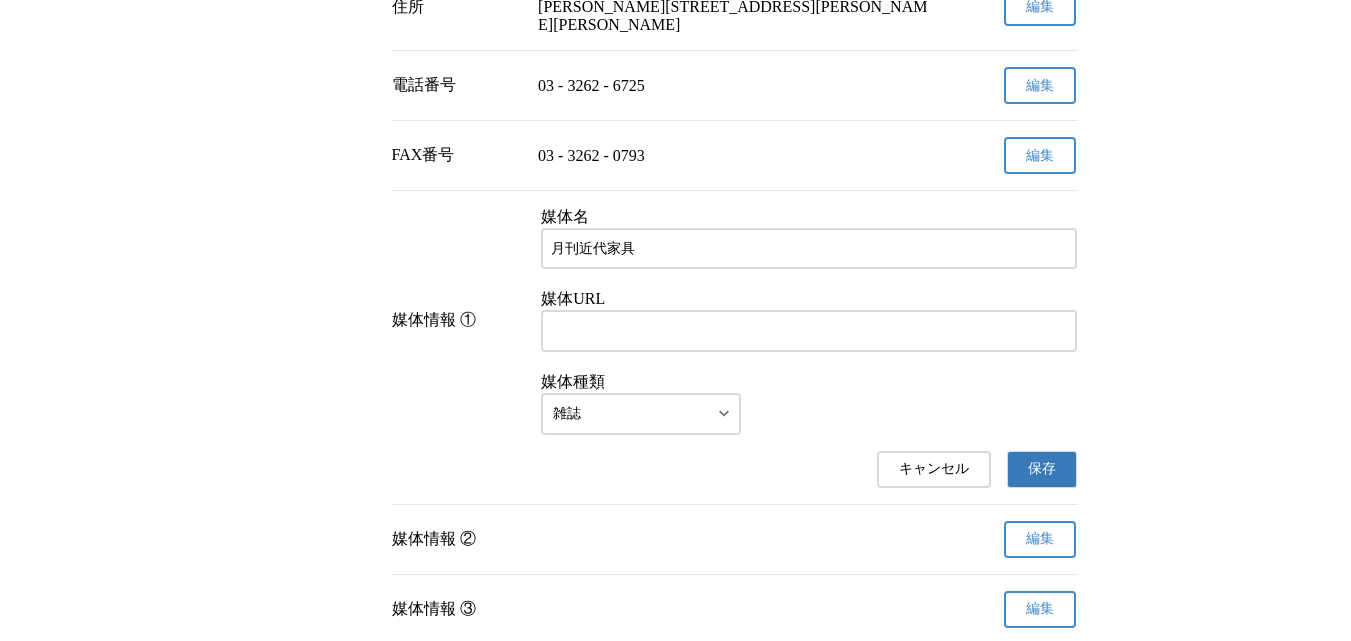 click on "月刊近代家具" at bounding box center (808, 248) 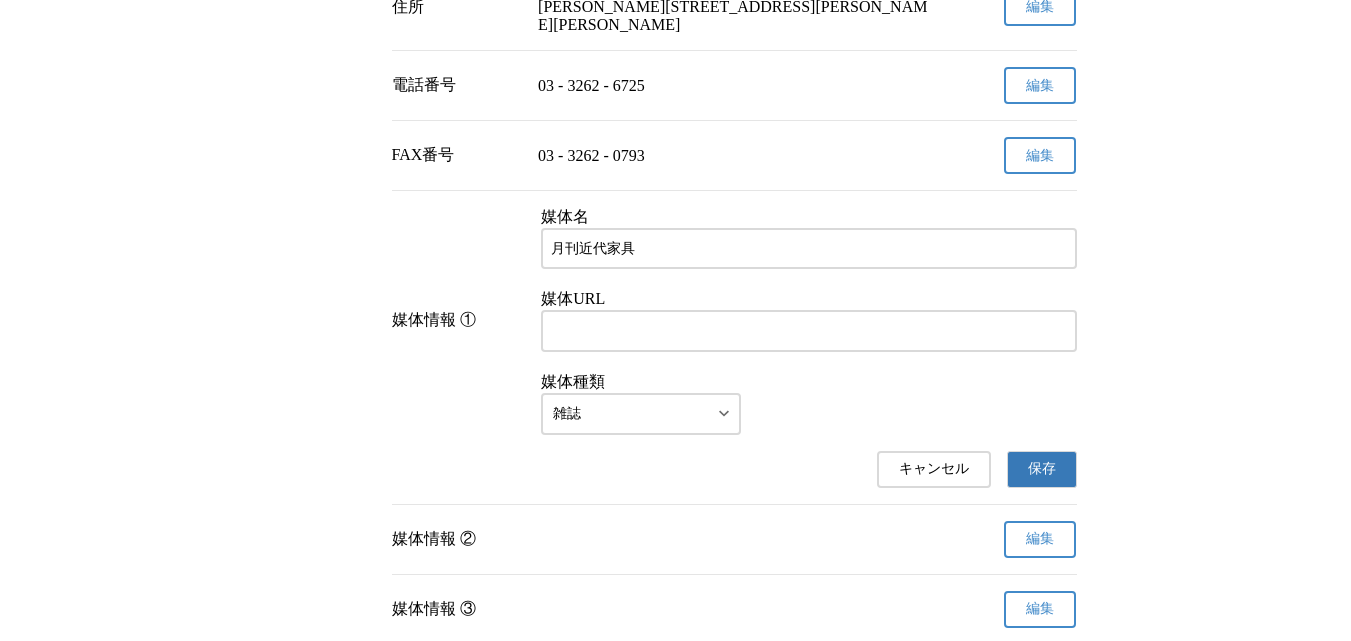 click on "月刊近代家具" at bounding box center [808, 249] 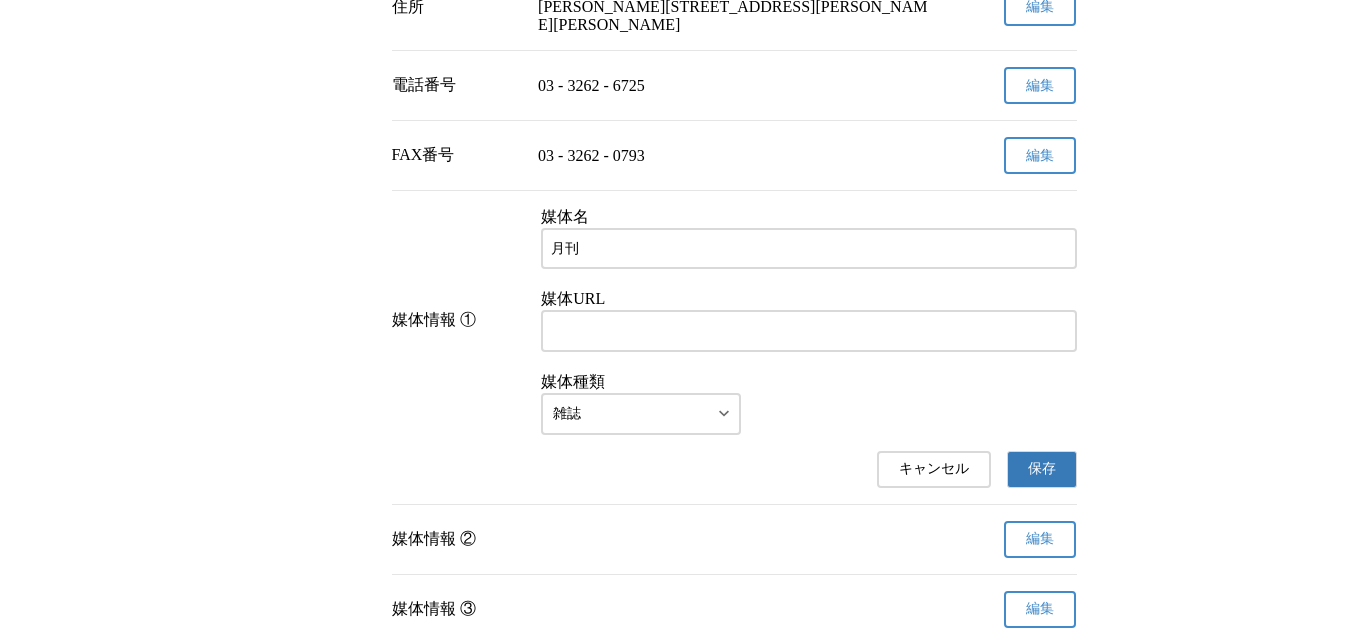 type on "月" 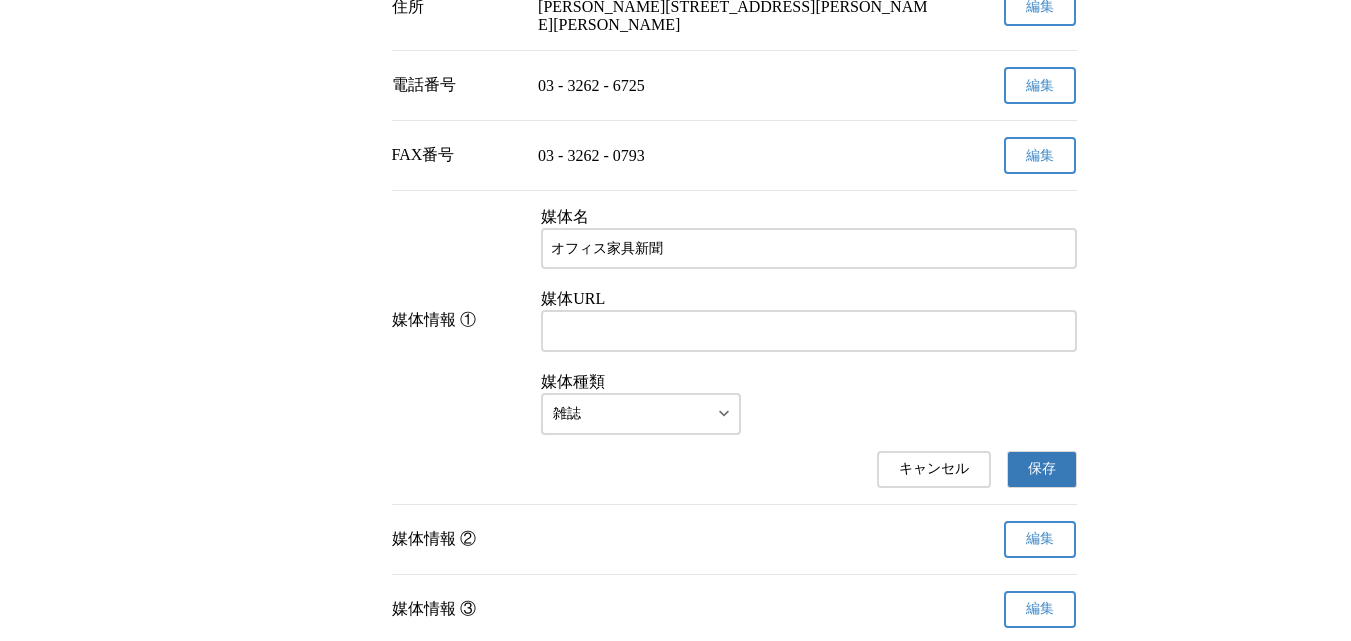 type on "オフィス家具新聞" 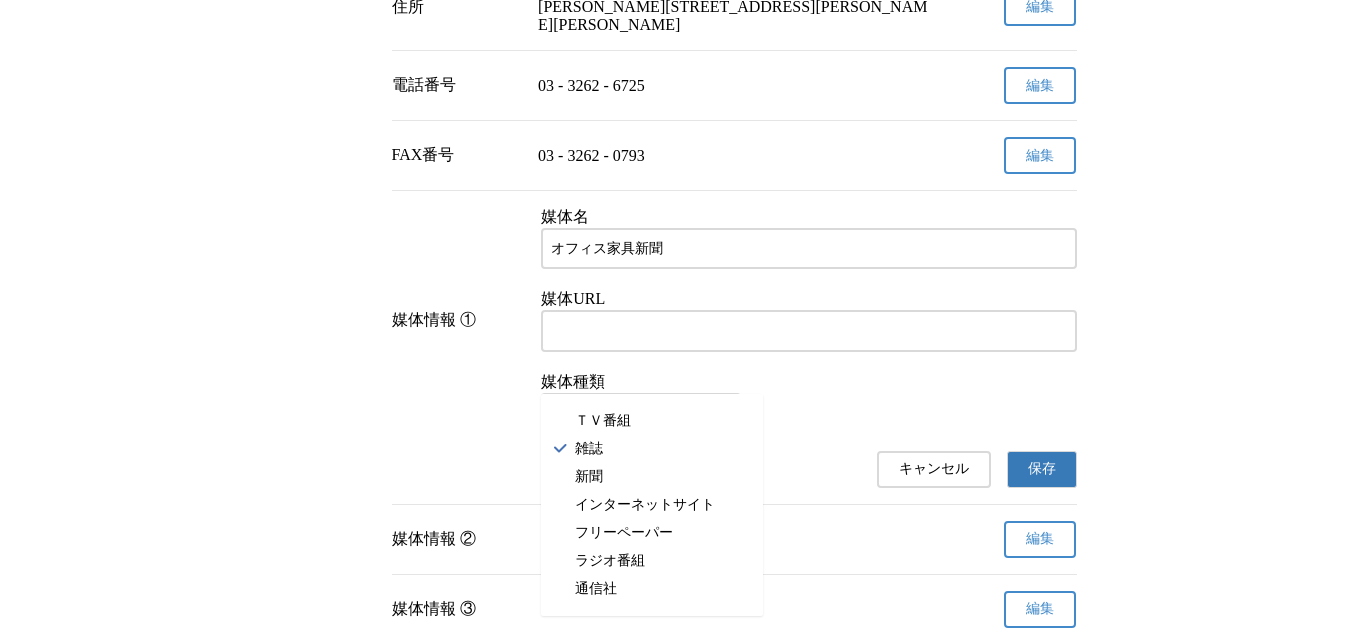 click on "TOPへ戻る 山本　 修  様 ログイン中 最新 検索 保存済み プレスリリース
受信設定 フォロー 除外リスト アカウント設定 アカウント設定 名前 山本　　修 変更申請 確認メールを送信しました メールの受信トレイをご確認ください はい Eメール o-yamamoto@kindaikagu.co.jp 編集 パスワード ******** 編集 社名・部署 近代家具出版 編集 住所 1020072
東京都千代田区飯田橋2-1-2
葛西ビル2階 編集 電話番号 03 - 3262 - 6725 編集 FAX番号 03 - 3262 - 0793 編集 媒体情報 ① 媒体名 オフィス家具新聞 媒体URL 媒体種類 雑誌 キャンセル 保存 媒体情報 ②
編集 媒体情報 ③
編集 ヘッドラインメール受信 無効 個別プレスリリース メール受信 有効 HTMLメールの受信 有効 最適な記事のみ受信 最適な記事のみ受信をオフにすると幅広い範囲のカテゴリのプレスリリースを受信されます。" at bounding box center [675, 231] 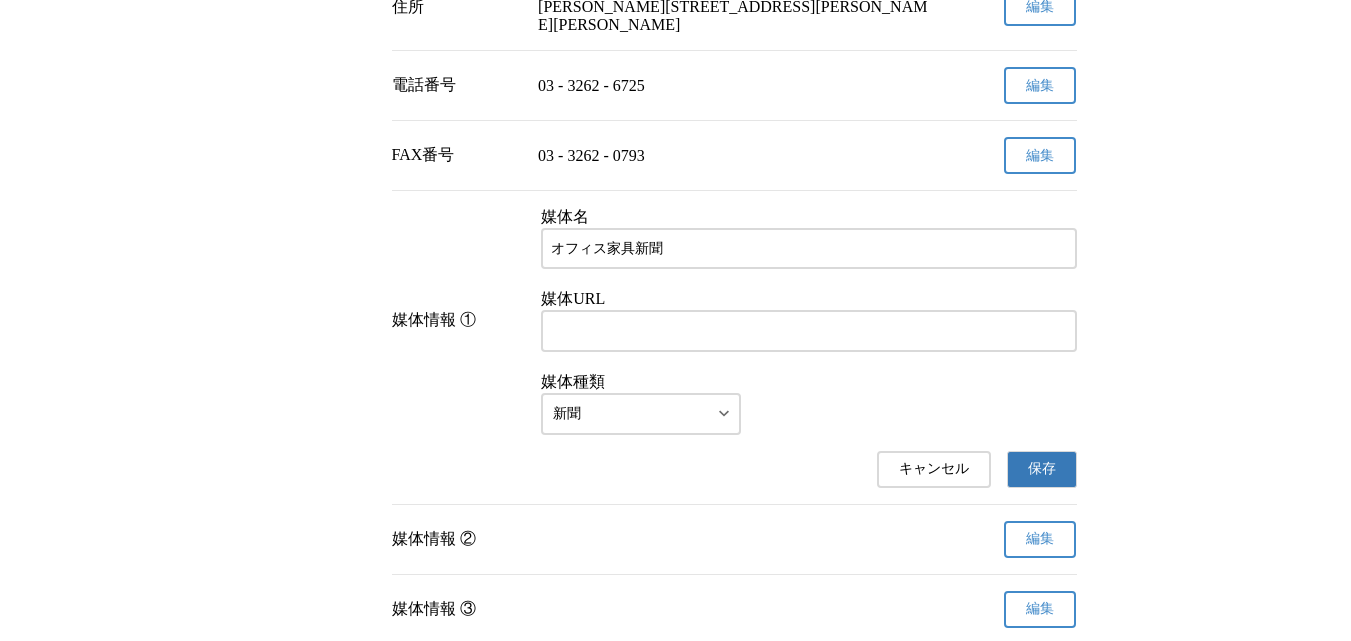 click on "プレスリリース
受信設定 フォロー 除外リスト アカウント設定 アカウント設定 名前 山本　　修 変更申請 確認メールを送信しました メールの受信トレイをご確認ください はい Eメール o-yamamoto@kindaikagu.co.jp 編集 パスワード ******** 編集 社名・部署 近代家具出版 編集 住所 1020072
東京都千代田区飯田橋2-1-2
葛西ビル2階 編集 電話番号 03 - 3262 - 6725 編集 FAX番号 03 - 3262 - 0793 編集 媒体情報 ① 媒体名 オフィス家具新聞 媒体URL 媒体種類 新聞 キャンセル 保存 媒体情報 ②
編集 媒体情報 ③
編集 ヘッドラインメール受信 無効 個別プレスリリース メール受信 有効 HTMLメールの受信 有効 最適な記事のみ受信 最適な記事のみ受信をオフにすると幅広い範囲のカテゴリのプレスリリースを受信されます。 無効 エイプリルドリーム/エイプリルフール受信設定 有効" at bounding box center [675, 301] 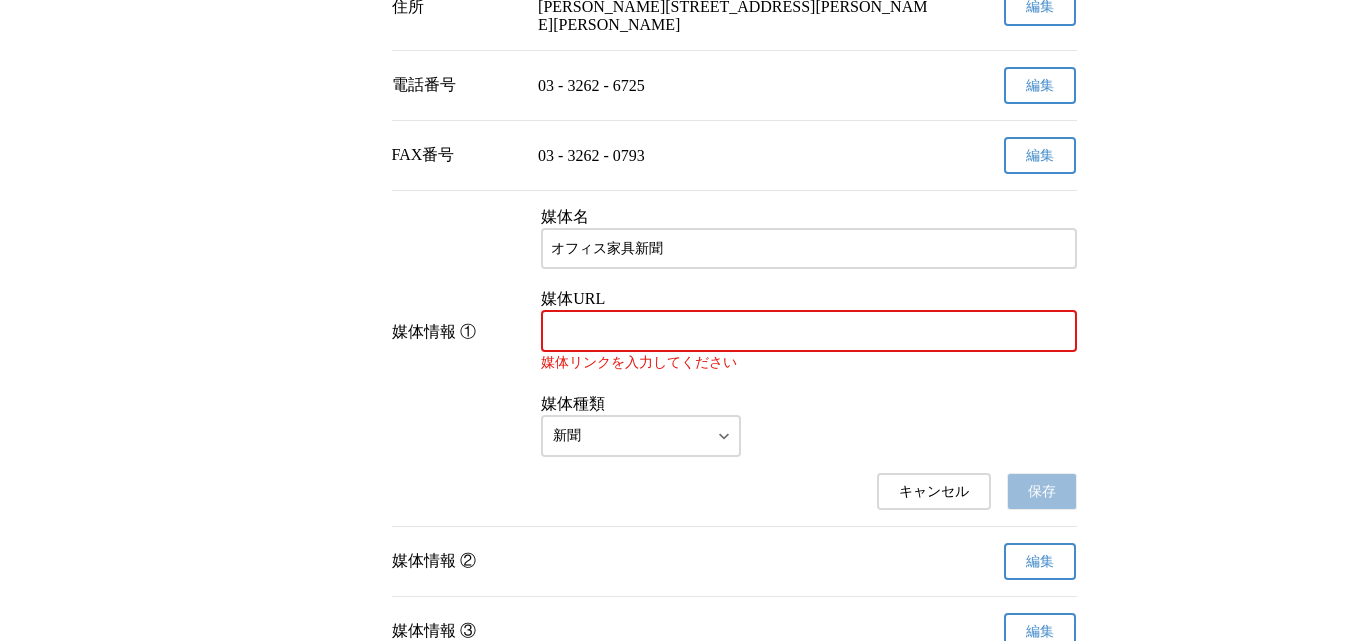 click on "プレスリリース
受信設定 フォロー 除外リスト アカウント設定 アカウント設定 名前 山本　　修 変更申請 確認メールを送信しました メールの受信トレイをご確認ください はい Eメール o-yamamoto@kindaikagu.co.jp 編集 パスワード ******** 編集 社名・部署 近代家具出版 編集 住所 1020072
東京都千代田区飯田橋2-1-2
葛西ビル2階 編集 電話番号 03 - 3262 - 6725 編集 FAX番号 03 - 3262 - 0793 編集 媒体情報 ① 媒体名 オフィス家具新聞 媒体URL 媒体リンクを入力してください 媒体種類 新聞 キャンセル 保存 媒体情報 ②
編集 媒体情報 ③
編集 ヘッドラインメール受信 無効 個別プレスリリース メール受信 有効 HTMLメールの受信 有効 最適な記事のみ受信 最適な記事のみ受信をオフにすると幅広い範囲のカテゴリのプレスリリースを受信されます。 無効 有効" at bounding box center (675, 312) 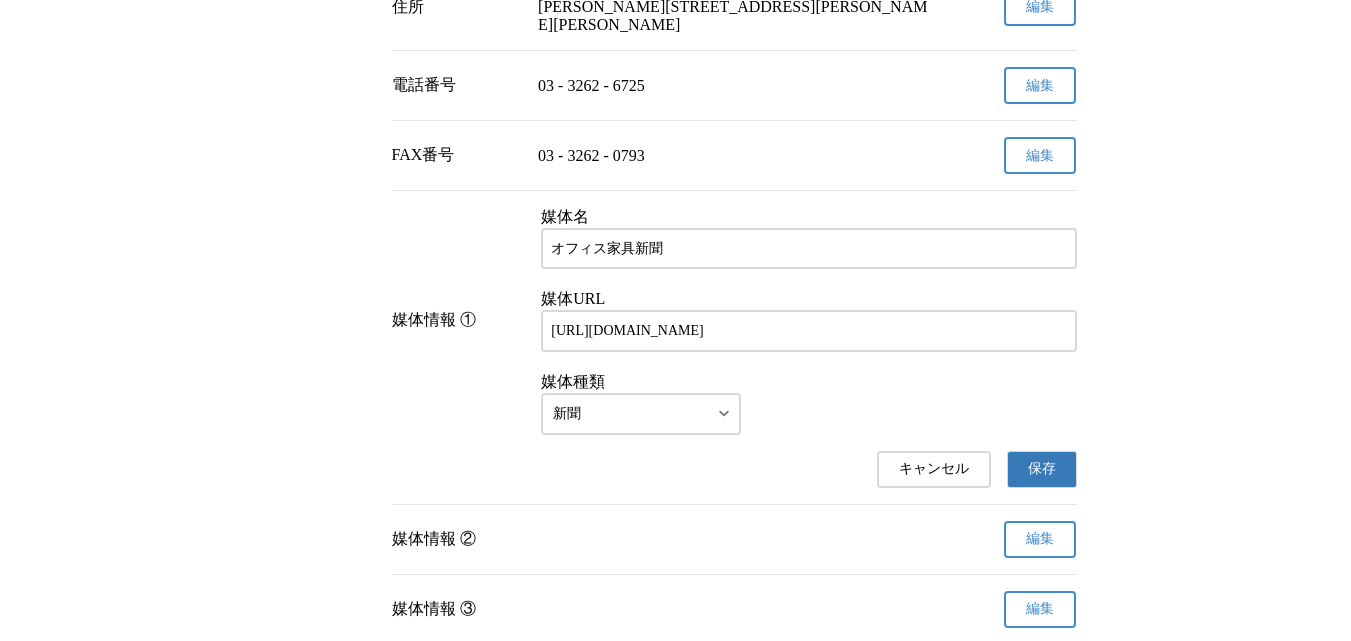 type on "http://www.kindaikagu.co.jp/" 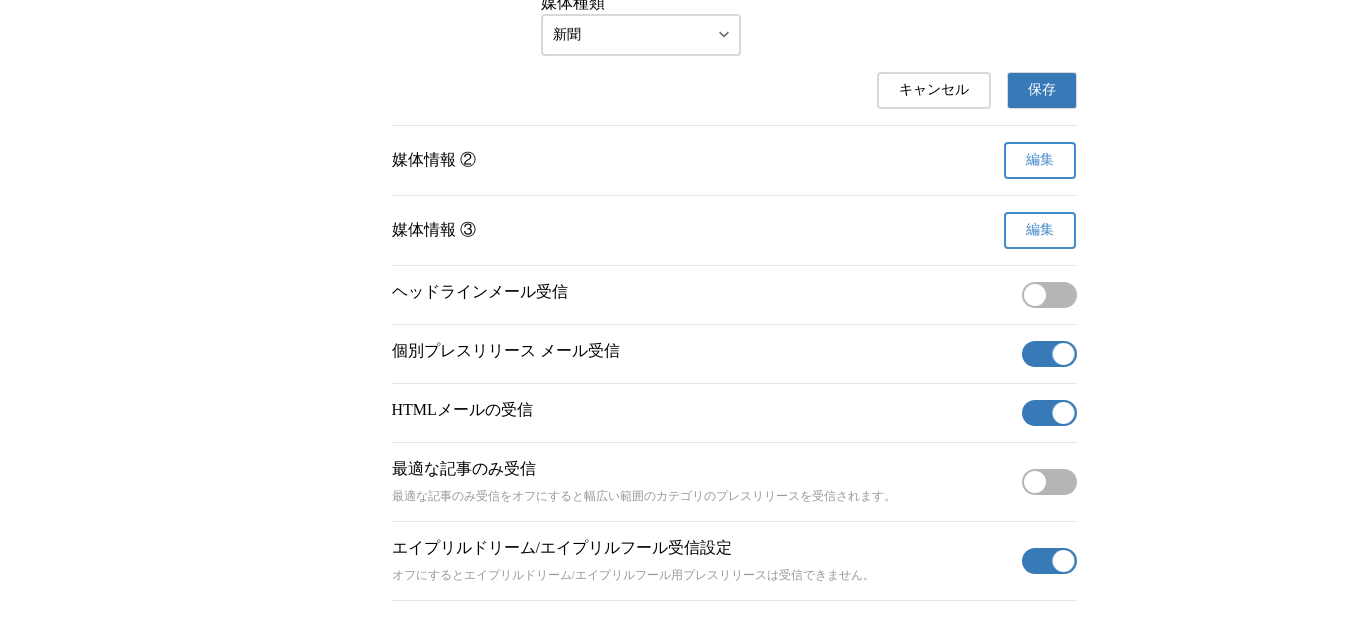 scroll, scrollTop: 943, scrollLeft: 0, axis: vertical 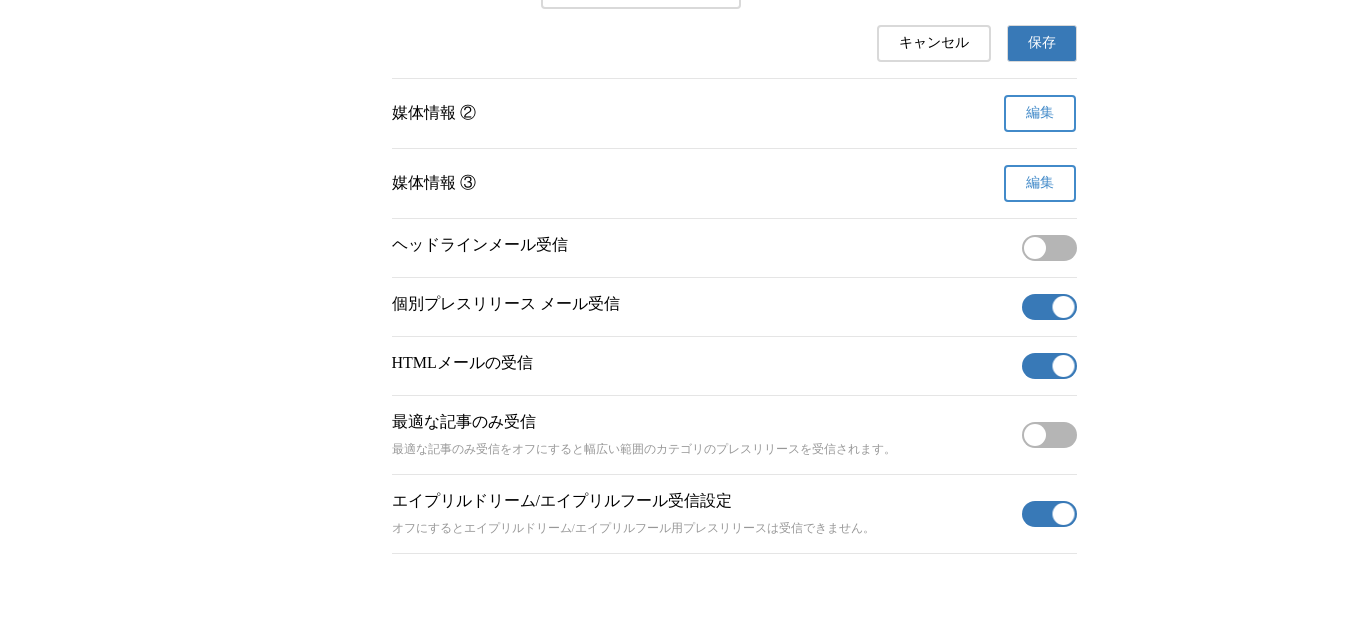 drag, startPoint x: 1053, startPoint y: 558, endPoint x: 1022, endPoint y: 558, distance: 31 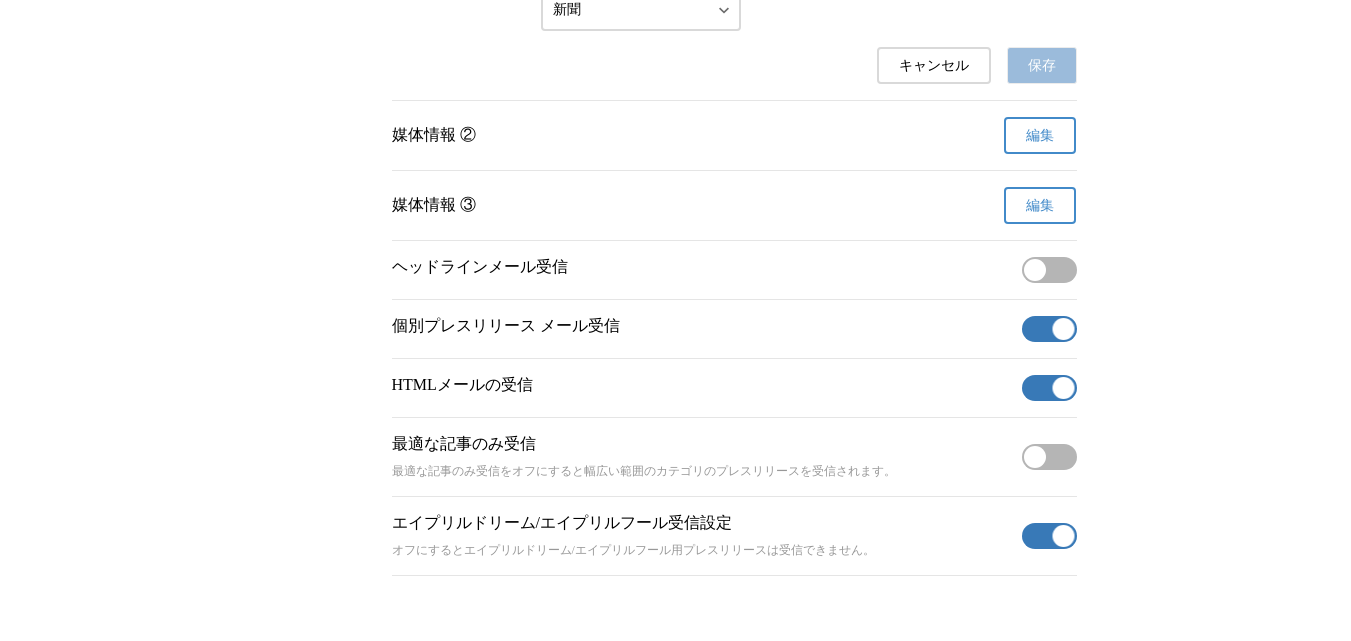 click on "有効" at bounding box center [1049, 536] 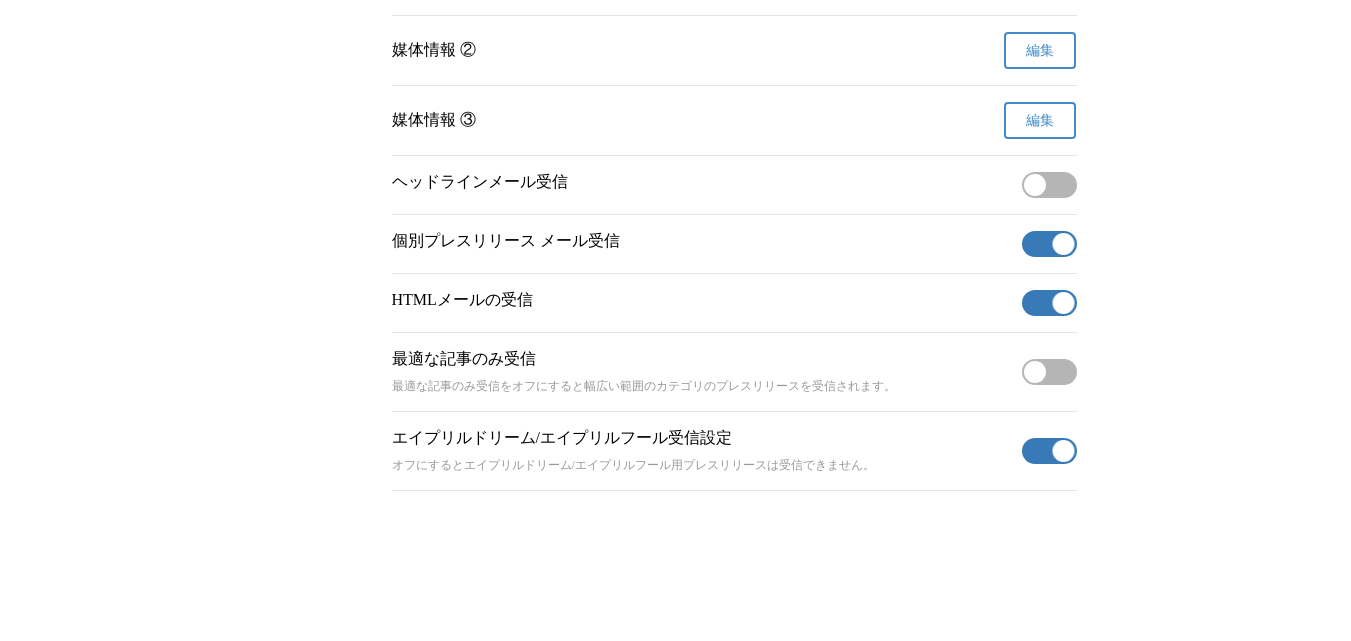drag, startPoint x: 1059, startPoint y: 448, endPoint x: 1029, endPoint y: 448, distance: 30 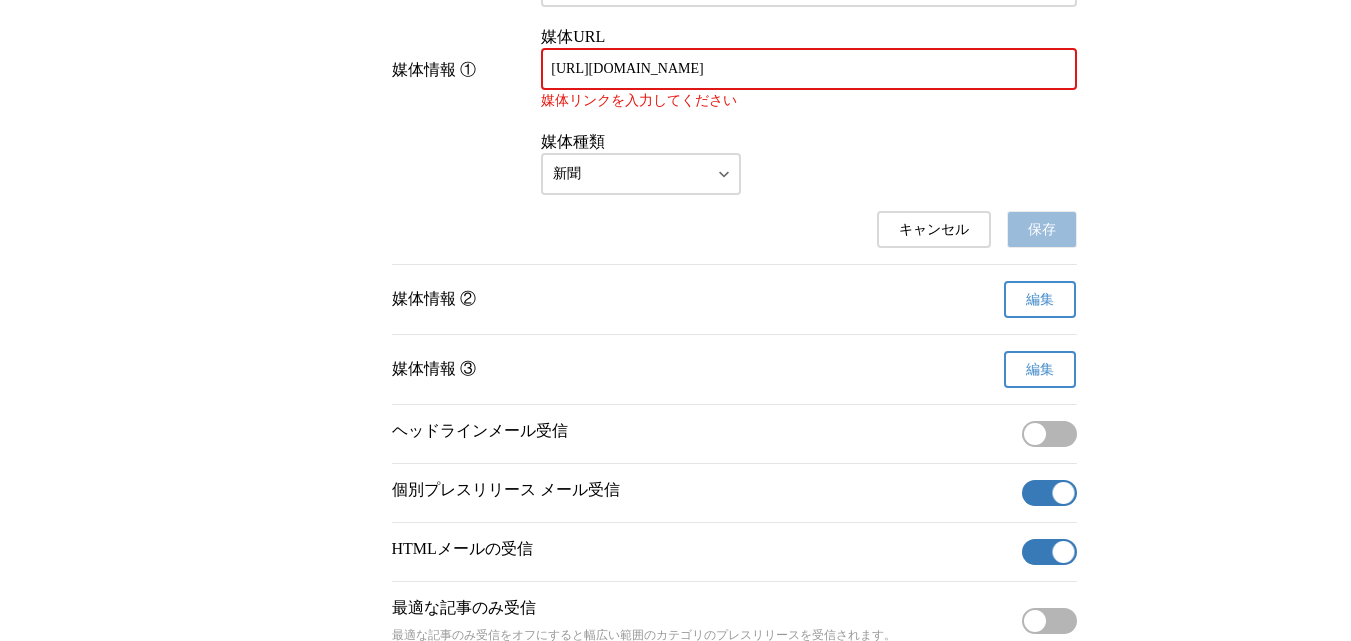 click on "プレスリリース
受信設定 フォロー 除外リスト アカウント設定 アカウント設定 名前 山本　　修 変更申請 確認メールを送信しました メールの受信トレイをご確認ください はい Eメール o-yamamoto@kindaikagu.co.jp 編集 パスワード ******** 編集 社名・部署 近代家具出版 編集 住所 1020072
東京都千代田区飯田橋2-1-2
葛西ビル2階 編集 電話番号 03 - 3262 - 6725 編集 FAX番号 03 - 3262 - 0793 編集 媒体情報 ① 媒体名 オフィス家具新聞 媒体URL http://www.kindaikagu.co.jp/ 媒体リンクを入力してください 媒体種類 新聞 キャンセル 保存 媒体情報 ②
編集 媒体情報 ③
編集 ヘッドラインメール受信 無効 個別プレスリリース メール受信 有効 HTMLメールの受信 有効 最適な記事のみ受信 最適な記事のみ受信をオフにすると幅広い範囲のカテゴリのプレスリリースを受信されます。 無効" at bounding box center [675, 50] 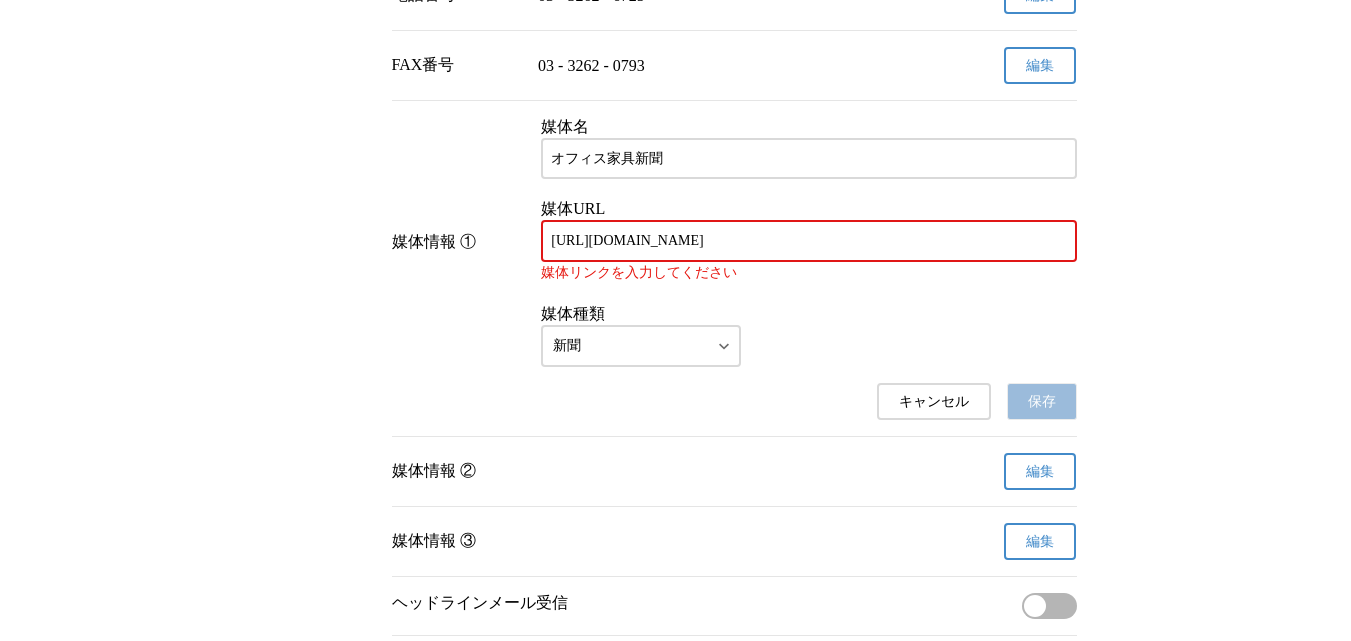scroll, scrollTop: 610, scrollLeft: 0, axis: vertical 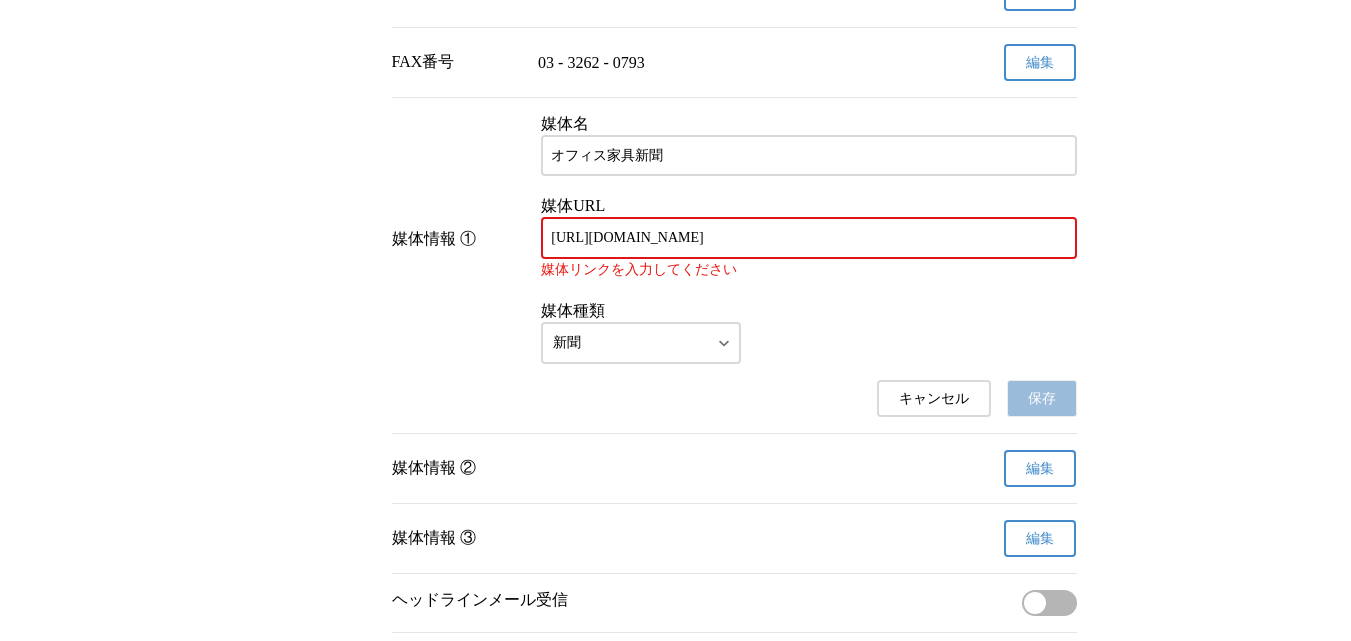 click on "http://www.kindaikagu.co.jp/" at bounding box center [808, 238] 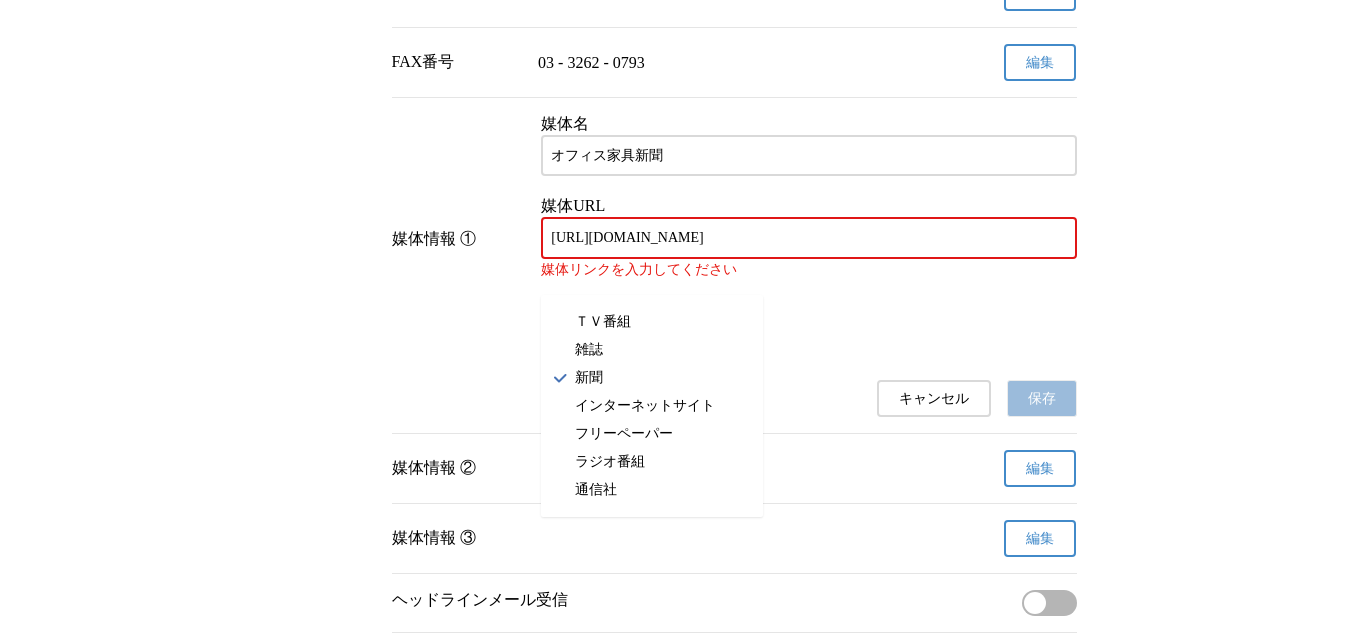 click on "TOPへ戻る 山本　 修  様 ログイン中 最新 検索 保存済み プレスリリース
受信設定 フォロー 除外リスト アカウント設定 アカウント設定 名前 山本　　修 変更申請 確認メールを送信しました メールの受信トレイをご確認ください はい Eメール o-yamamoto@kindaikagu.co.jp 編集 パスワード ******** 編集 社名・部署 近代家具出版 編集 住所 1020072
東京都千代田区飯田橋2-1-2
葛西ビル2階 編集 電話番号 03 - 3262 - 6725 編集 FAX番号 03 - 3262 - 0793 編集 媒体情報 ① 媒体名 オフィス家具新聞 媒体URL http://www.kindaikagu.co.jp/ 媒体リンクを入力してください 媒体種類 新聞 キャンセル 保存 媒体情報 ②
編集 媒体情報 ③
編集 ヘッドラインメール受信 無効 個別プレスリリース メール受信 有効 HTMLメールの受信 有効 最適な記事のみ受信 無効 有効
ＴＶ番組" at bounding box center (675, 149) 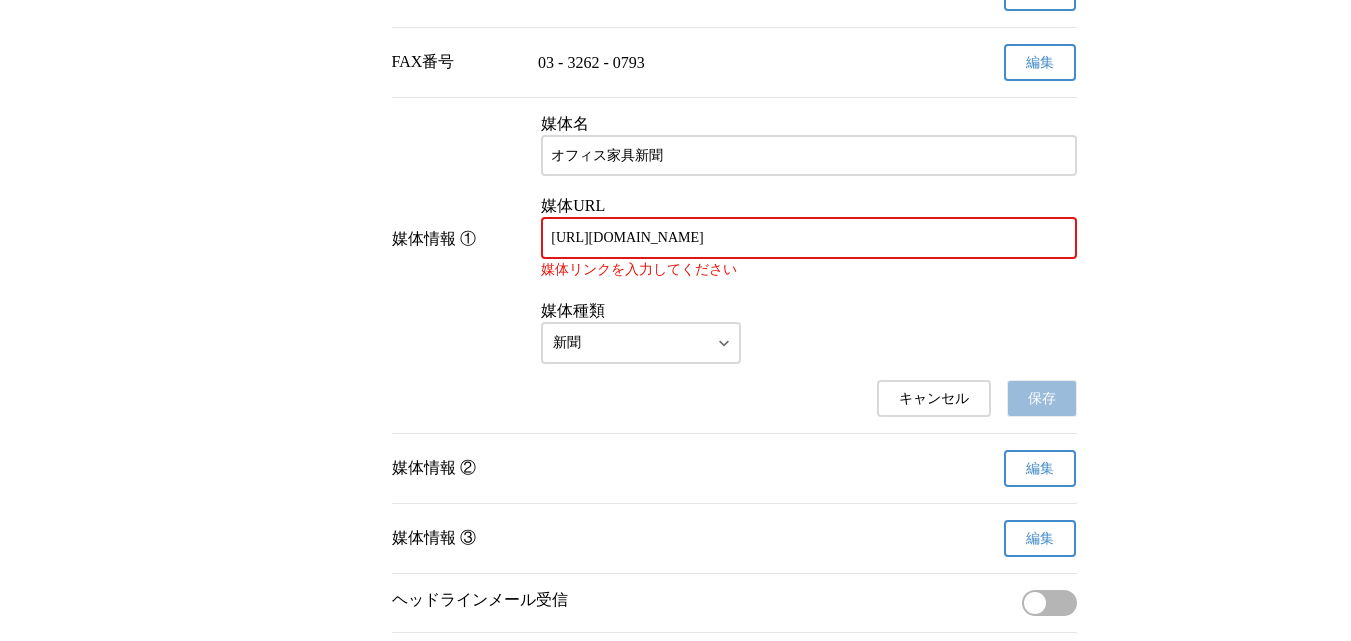 click on "媒体情報 ① 媒体名 オフィス家具新聞 媒体URL http://www.kindaikagu.co.jp/ 媒体リンクを入力してください 媒体種類 新聞" at bounding box center [734, 239] 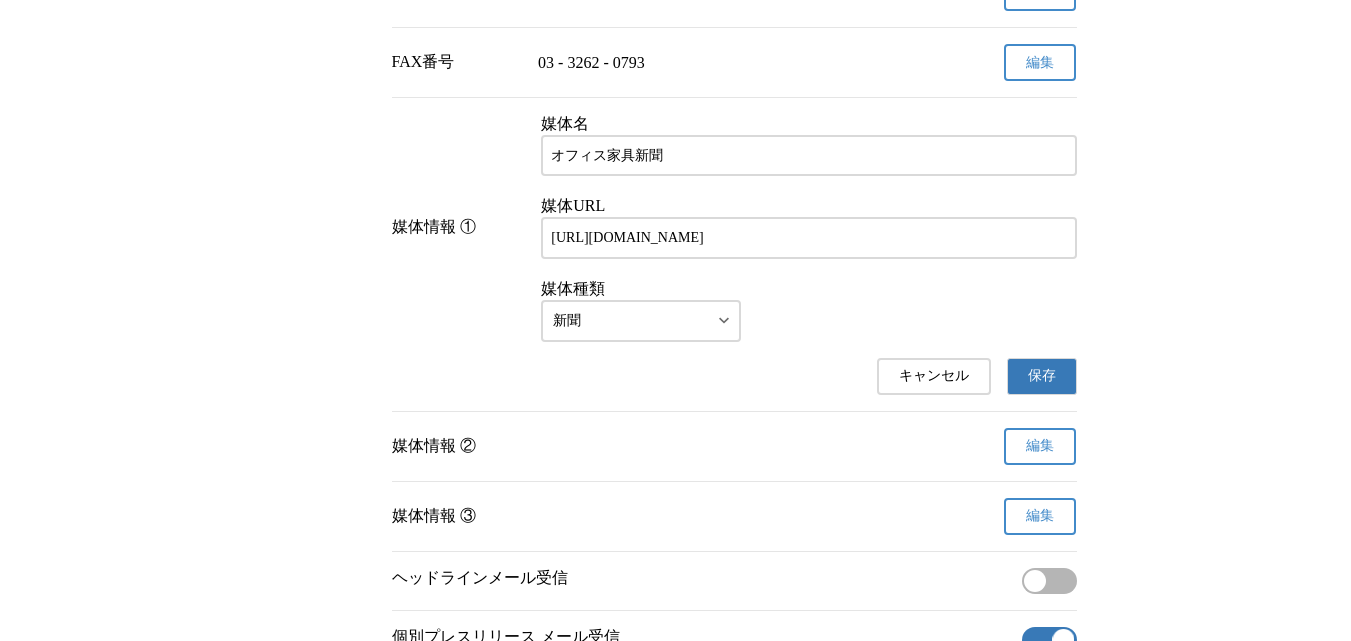type on "http://www.kindaikagu.co.jp" 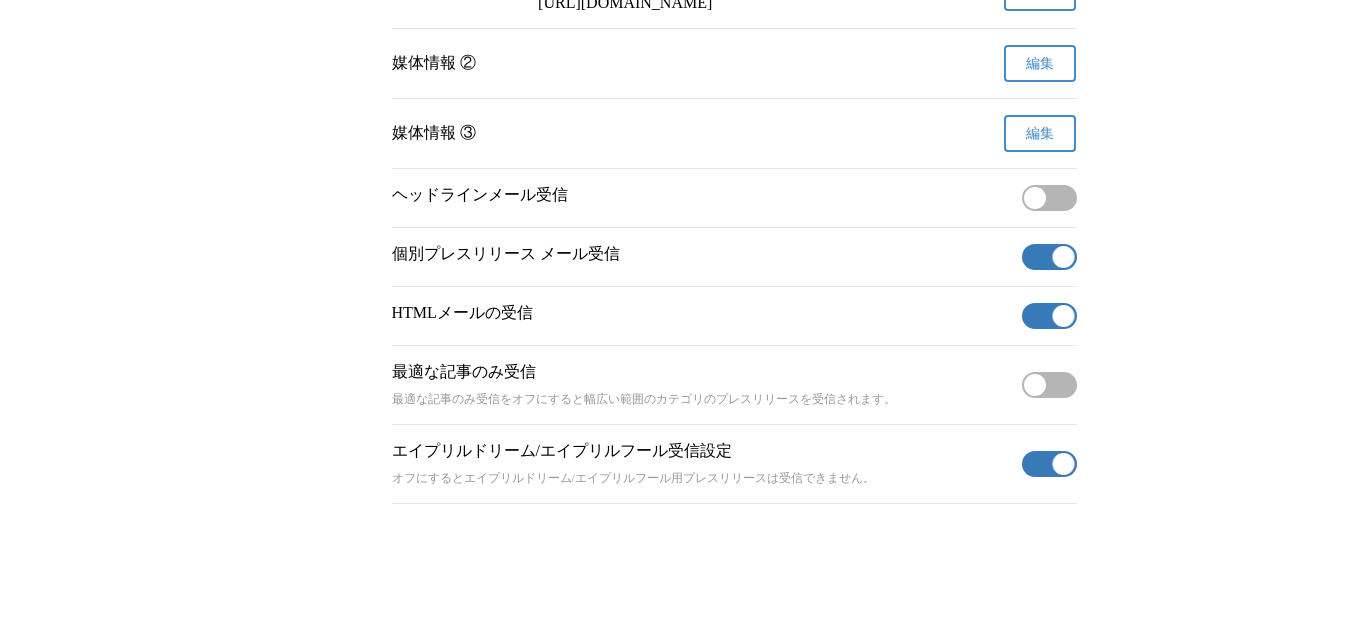 scroll, scrollTop: 803, scrollLeft: 0, axis: vertical 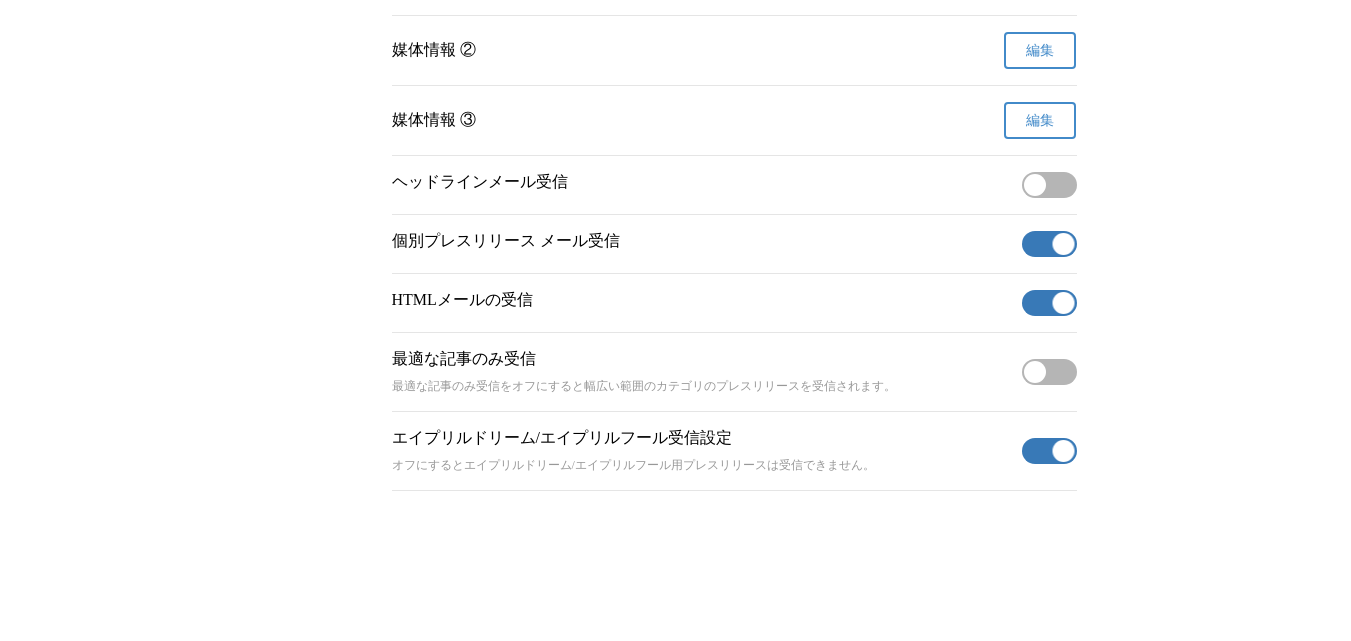 click on "有効" at bounding box center [1049, 451] 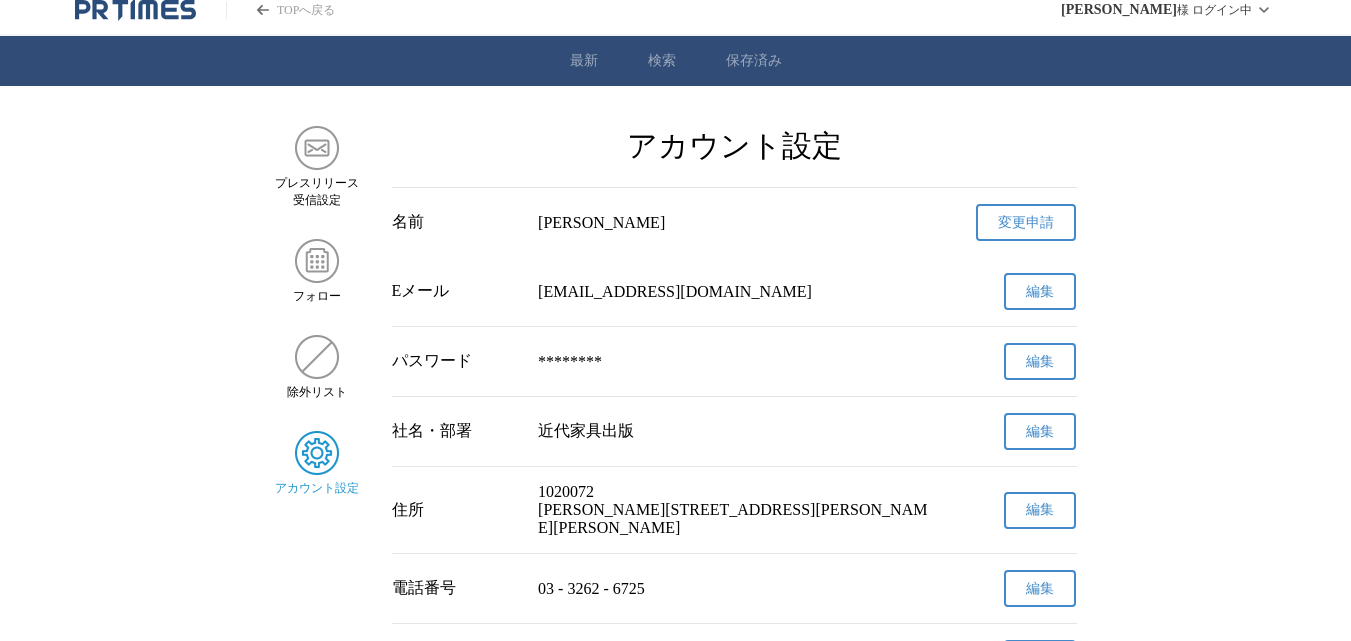 scroll, scrollTop: 0, scrollLeft: 0, axis: both 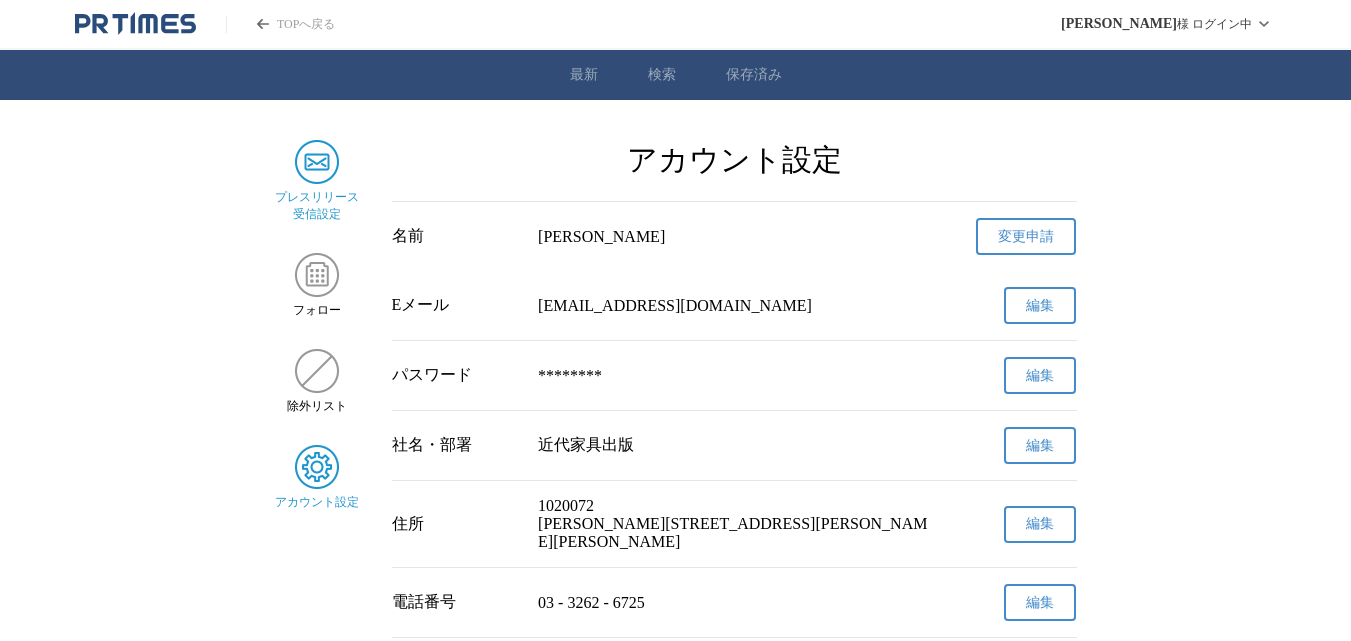 click at bounding box center [317, 162] 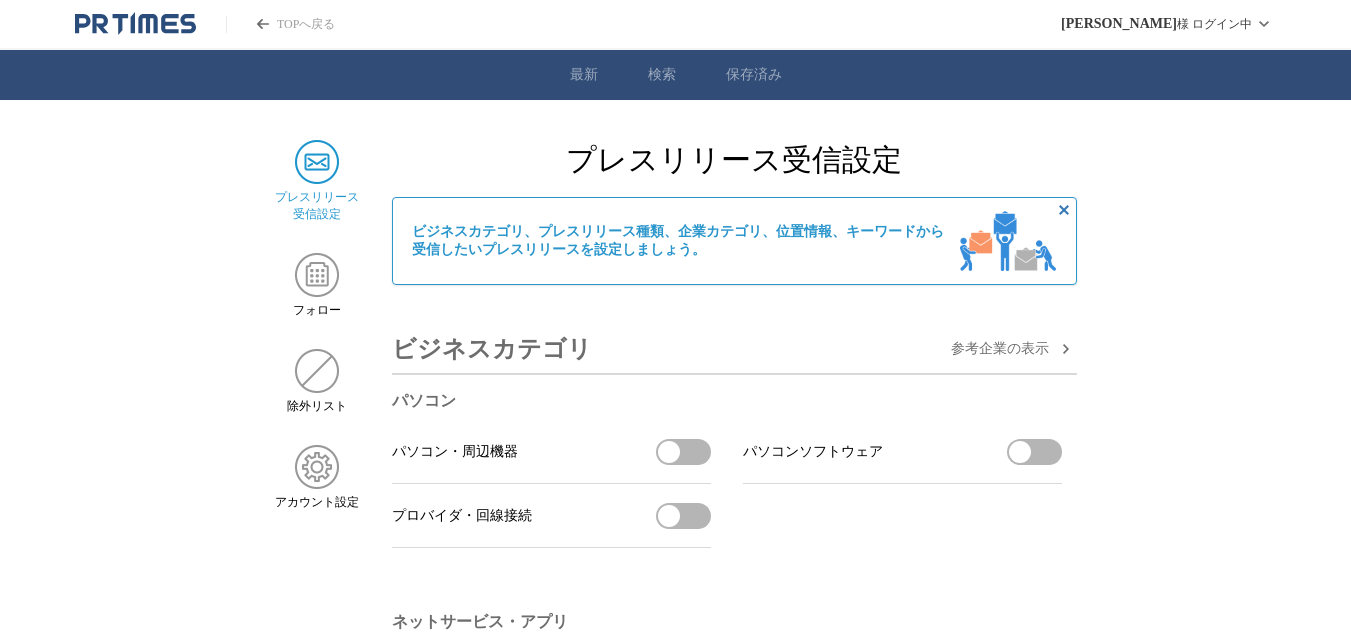 scroll, scrollTop: 0, scrollLeft: 0, axis: both 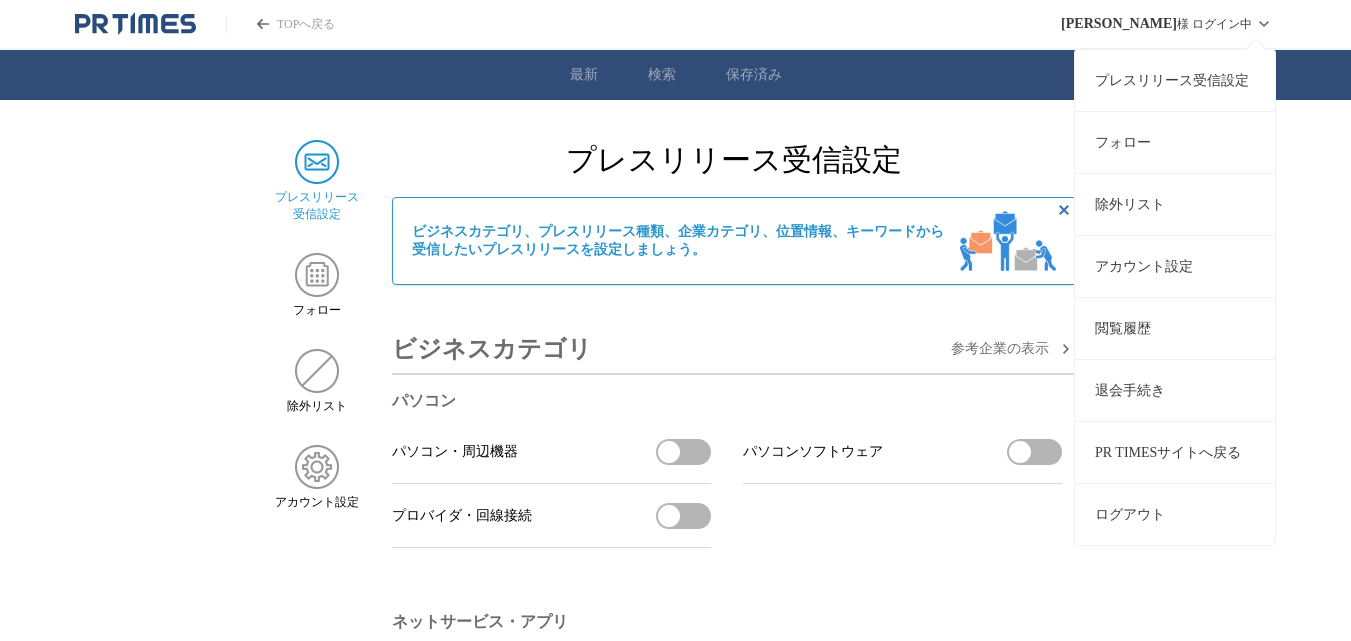 click on "ログアウト" at bounding box center [1175, 514] 